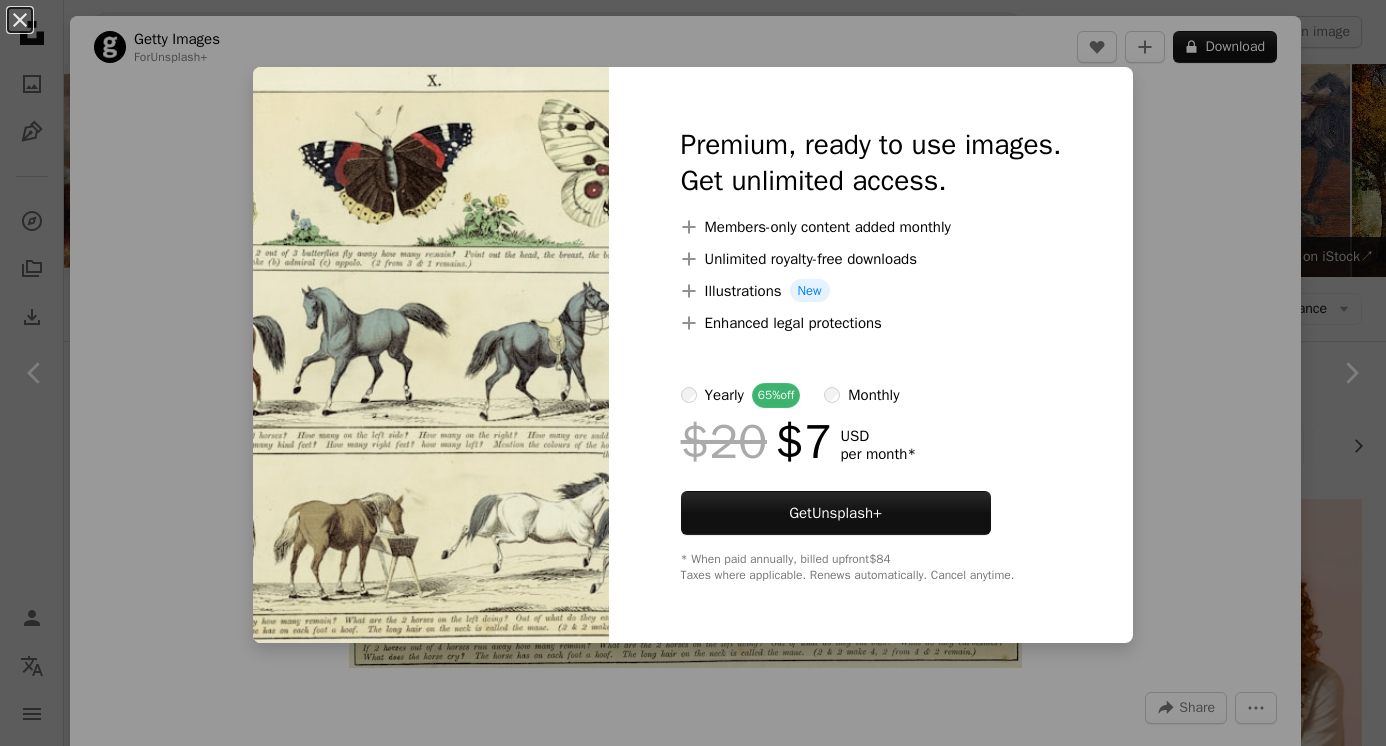 scroll, scrollTop: 1157, scrollLeft: 0, axis: vertical 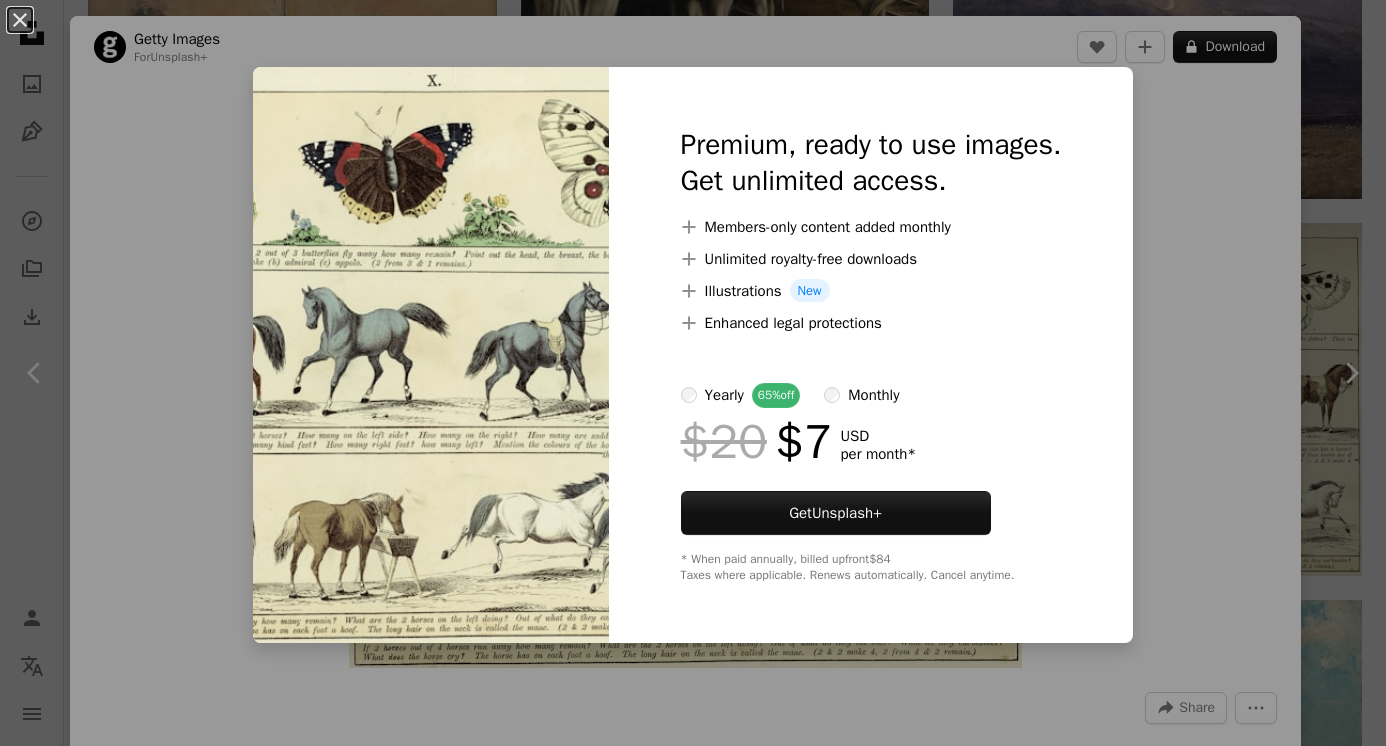 click on "An X shape Premium, ready to use images. Get unlimited access. A plus sign Members-only content added monthly A plus sign Unlimited royalty-free downloads A plus sign Illustrations  New A plus sign Enhanced legal protections yearly 65%  off monthly $20   $7 USD per month * Get  Unsplash+ * When paid annually, billed upfront  $84 Taxes where applicable. Renews automatically. Cancel anytime." at bounding box center [693, 373] 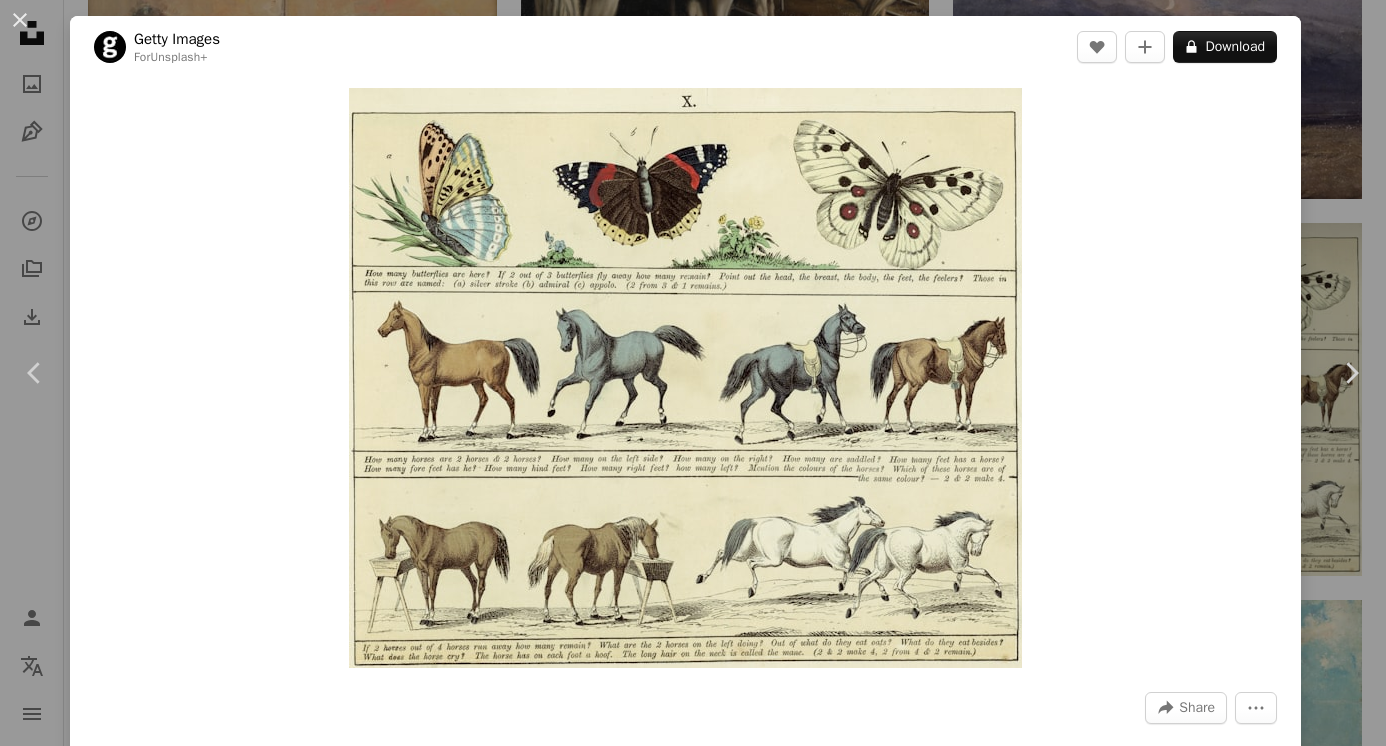 click on "An X shape Chevron left Chevron right Getty Images For Unsplash+ A heart A plus sign A lock Download Zoom in A forward-right arrow Share More Actions Calendar outlined Published on October 31, 2022 Safety Licensed under the Unsplash+ License animal people education finance illustration horse child horizontal childhood archival color image no people textbook the media Free images Related images Plus sign for Unsplash+ A heart A plus sign Getty Images For Unsplash+ A lock Download Plus sign for Unsplash+ A heart A plus sign Getty Images For Unsplash+ A lock Download Plus sign for Unsplash+ A heart A plus sign Getty Images For Unsplash+ A lock Download Plus sign for Unsplash+ A heart A plus sign Getty Images For Unsplash+ A lock Download Plus sign for Unsplash+ A heart A plus sign Getty Images For Unsplash+ A lock Download A heart" at bounding box center (693, 373) 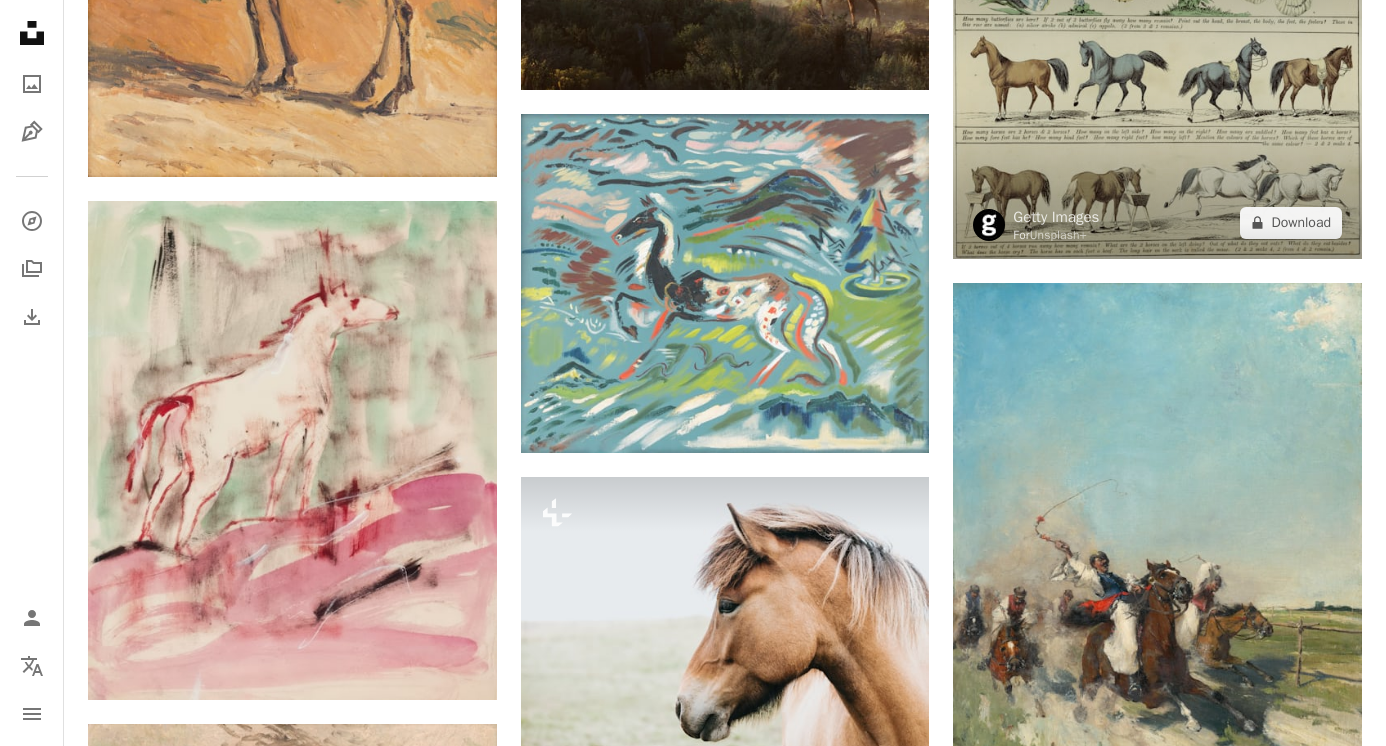 scroll, scrollTop: 1472, scrollLeft: 0, axis: vertical 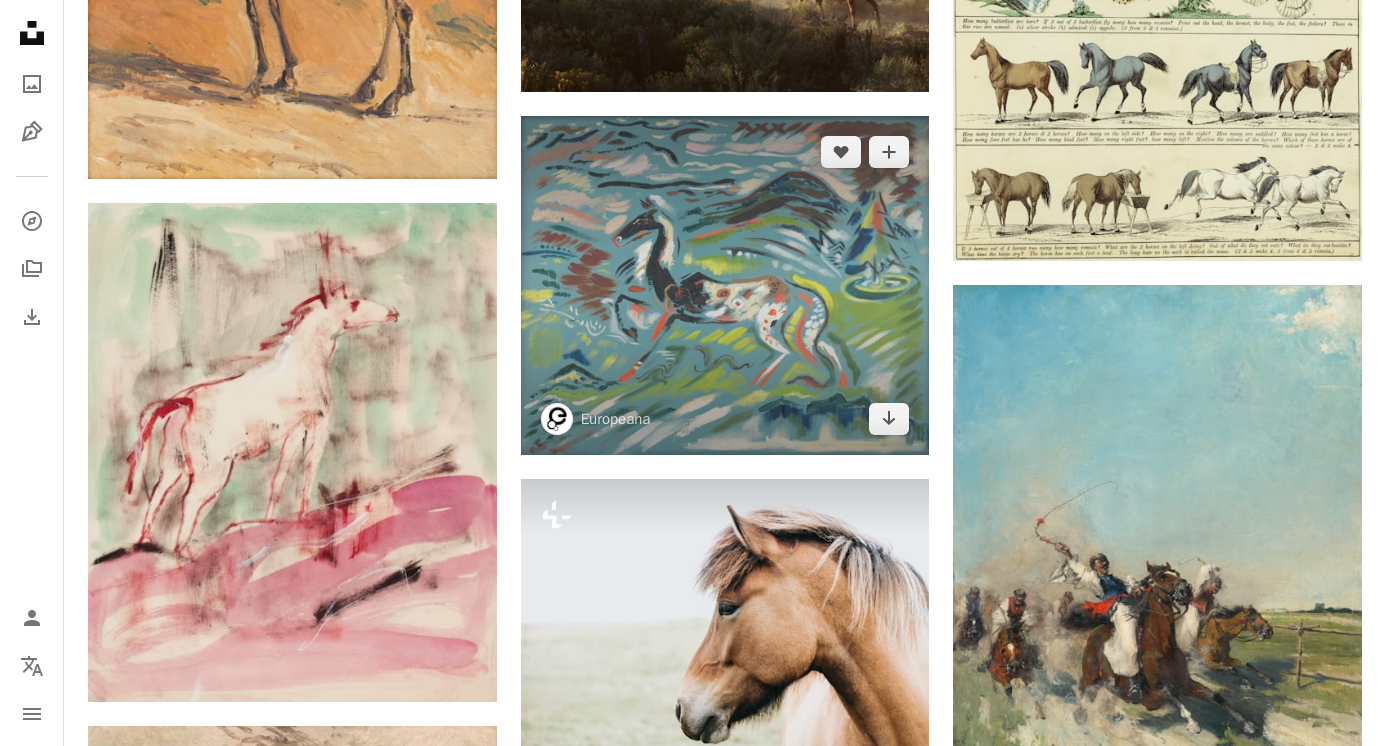 click at bounding box center (725, 285) 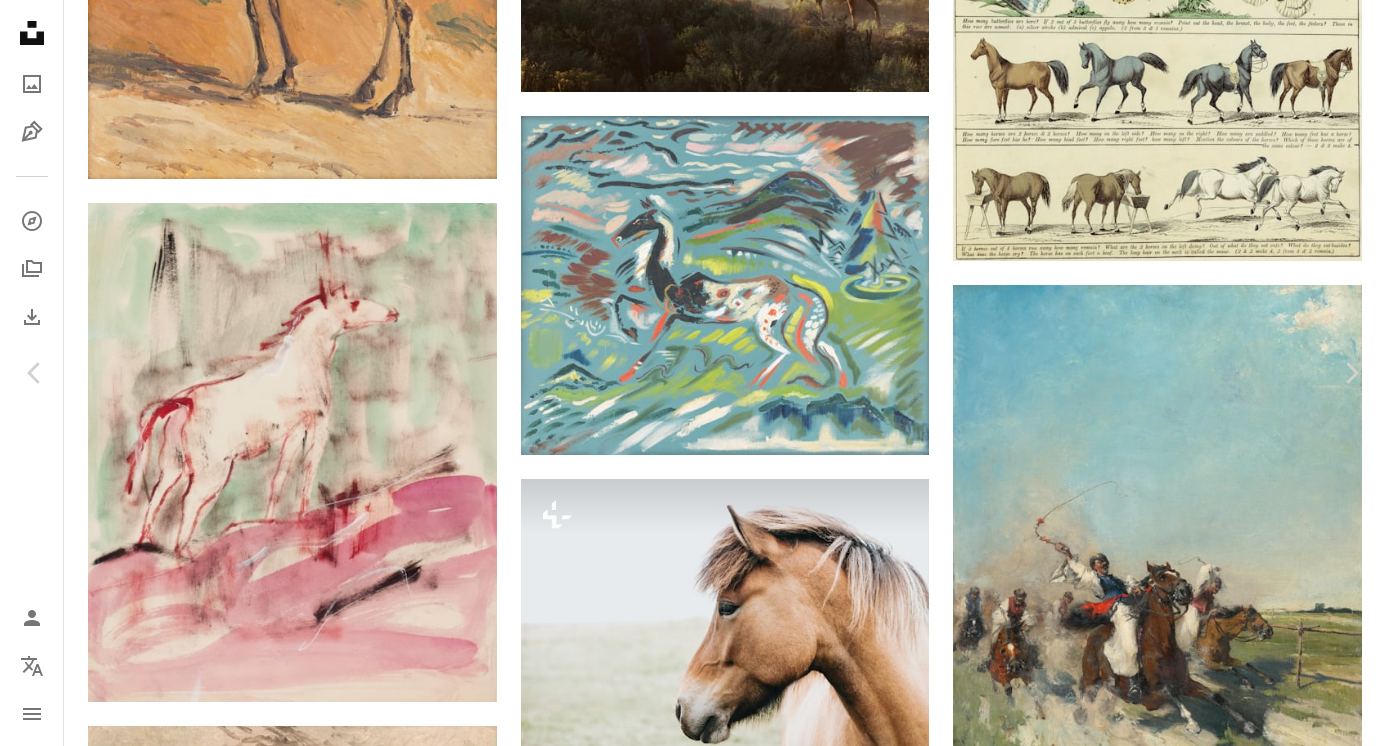scroll, scrollTop: 14, scrollLeft: 0, axis: vertical 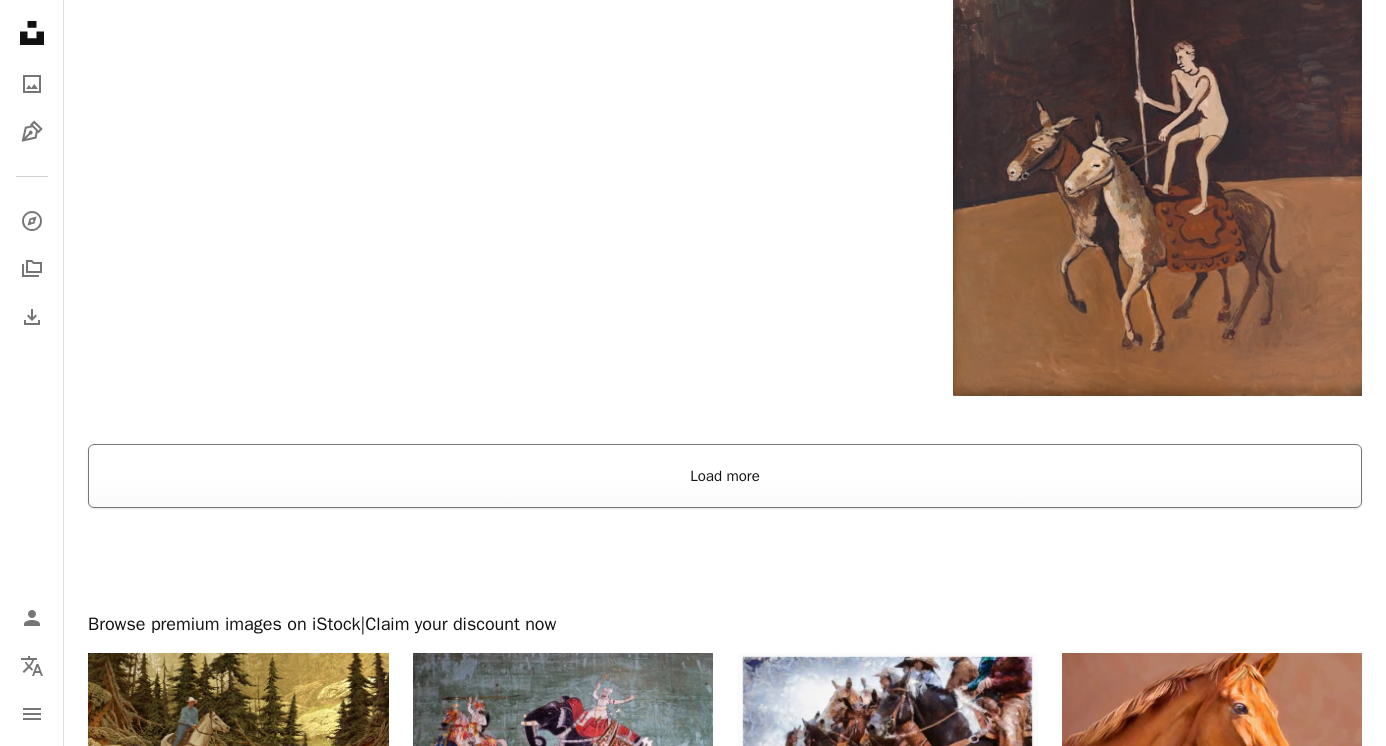 click on "Load more" at bounding box center [725, 476] 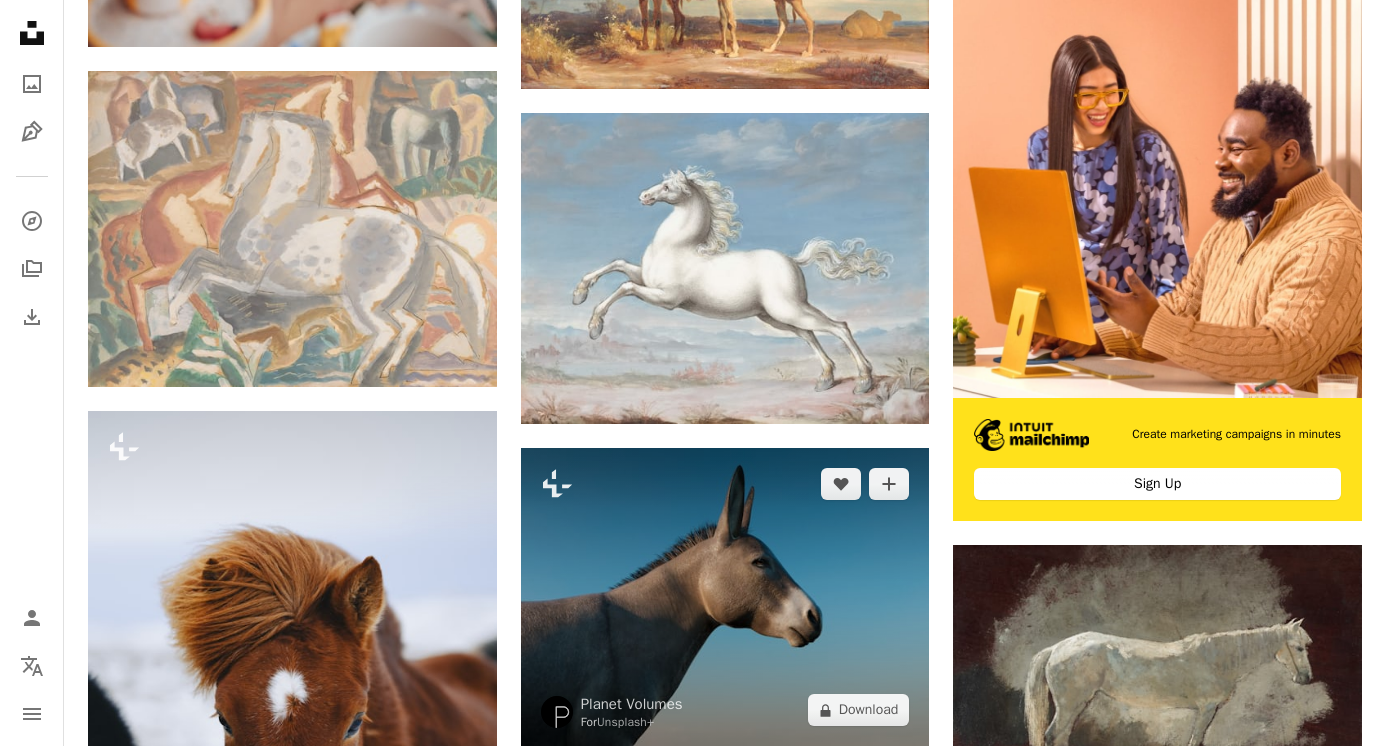 scroll, scrollTop: 8463, scrollLeft: 0, axis: vertical 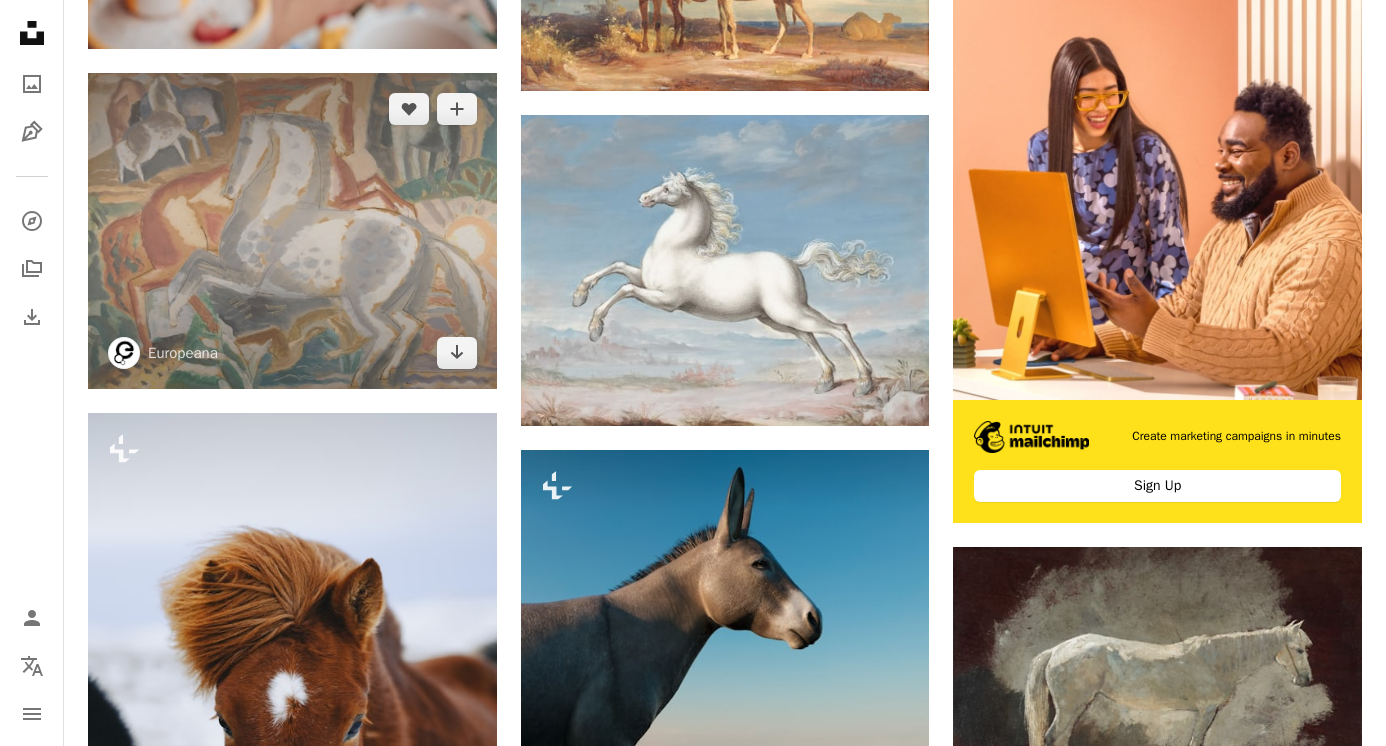 click at bounding box center (292, 230) 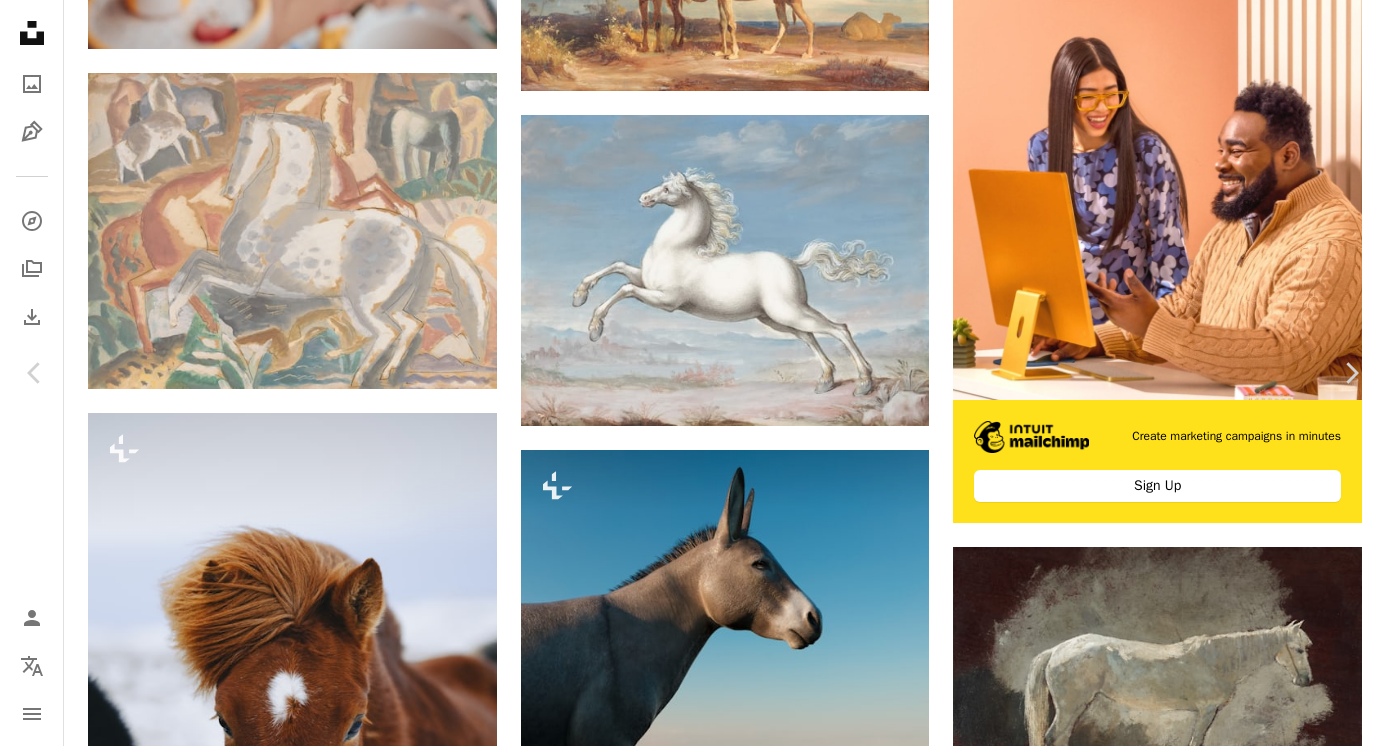 scroll, scrollTop: 0, scrollLeft: 0, axis: both 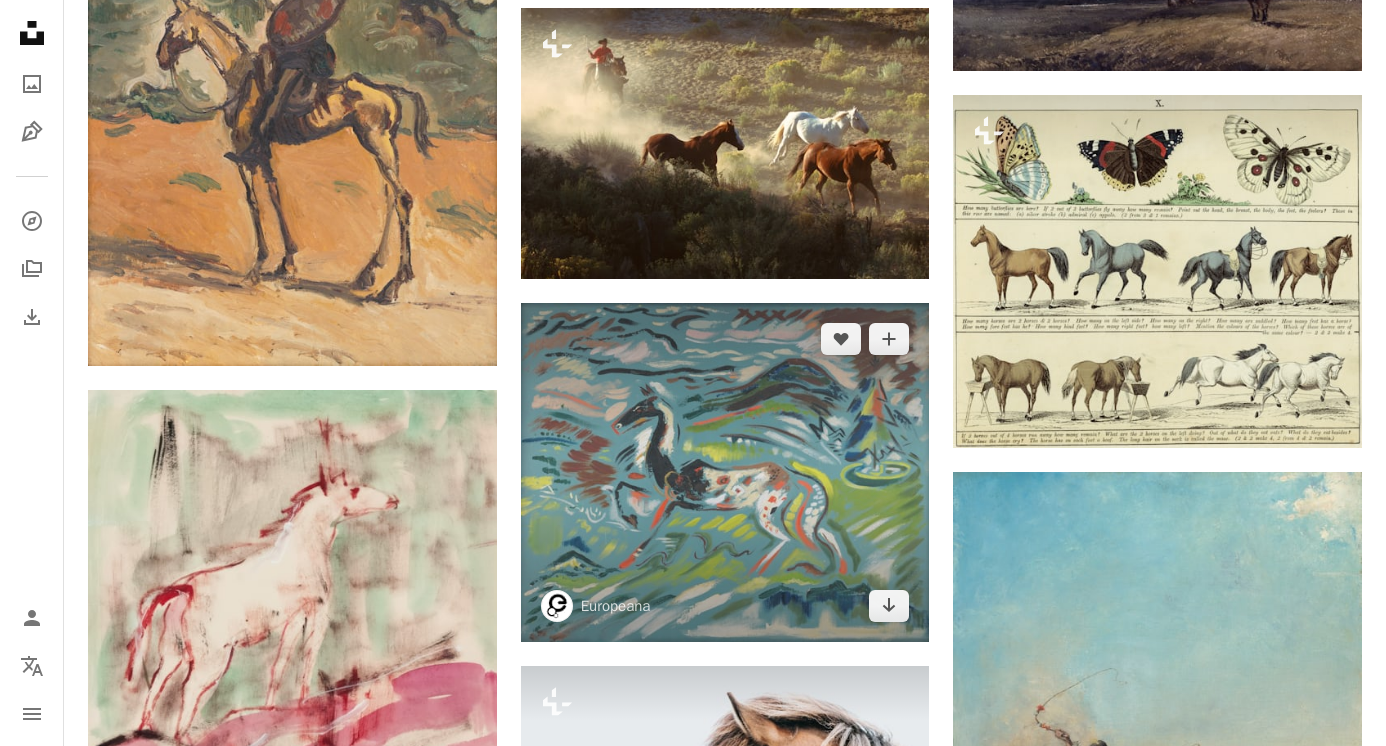 click at bounding box center [725, 472] 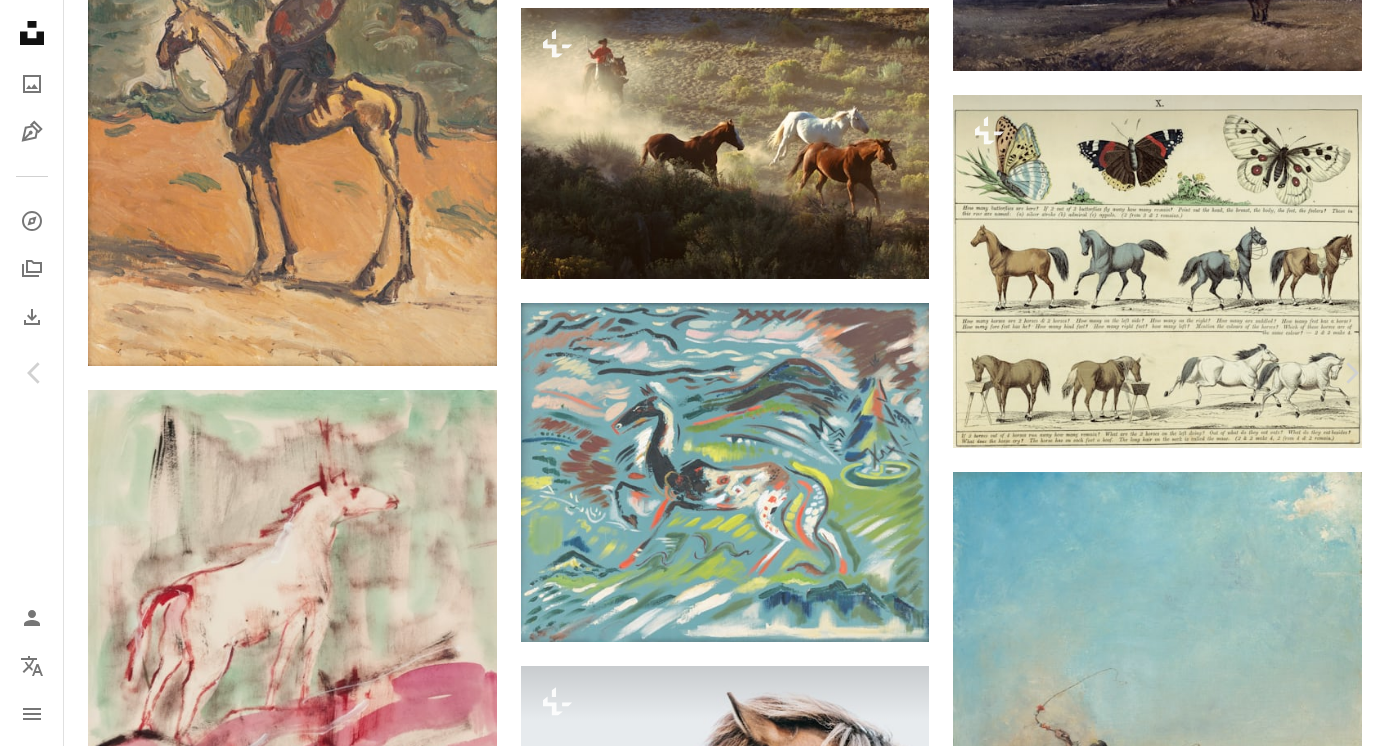 click on "Download free" at bounding box center [1187, 36662] 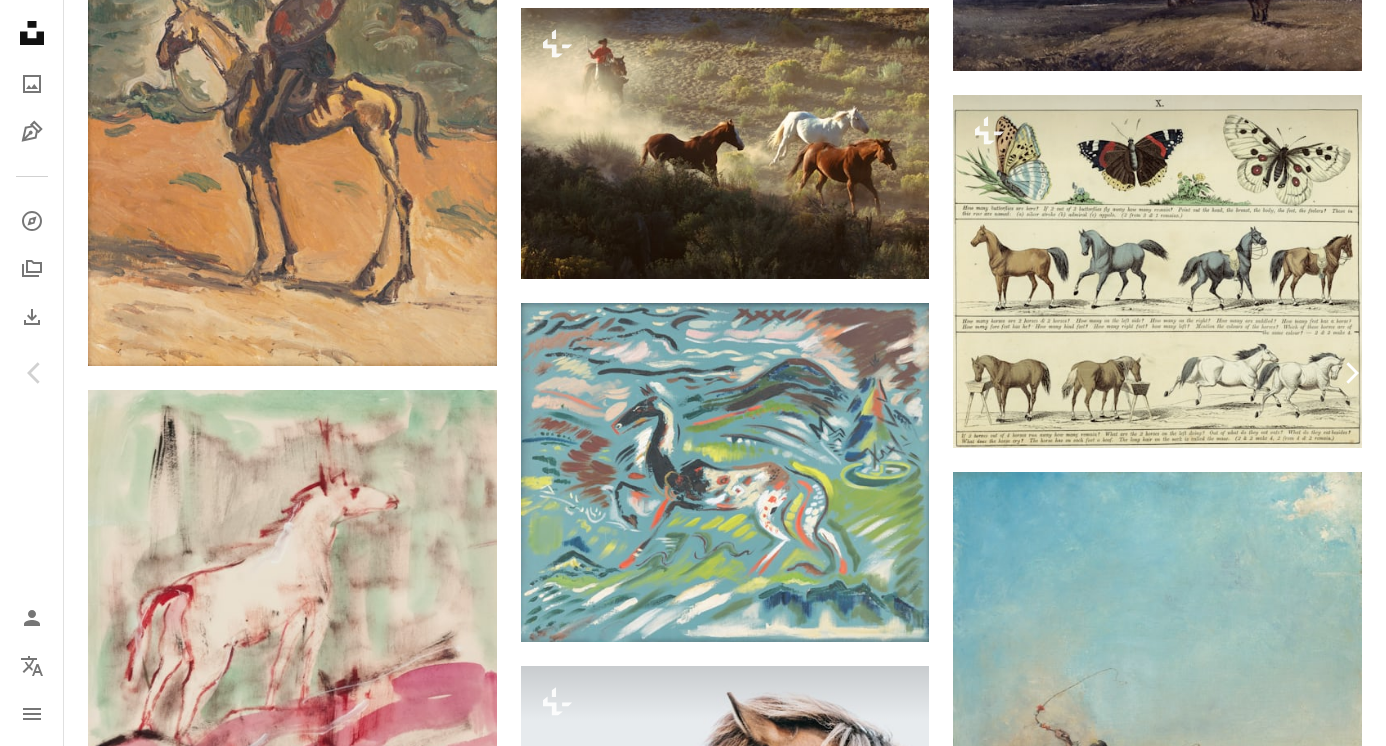 click on "Chevron right" at bounding box center [1351, 373] 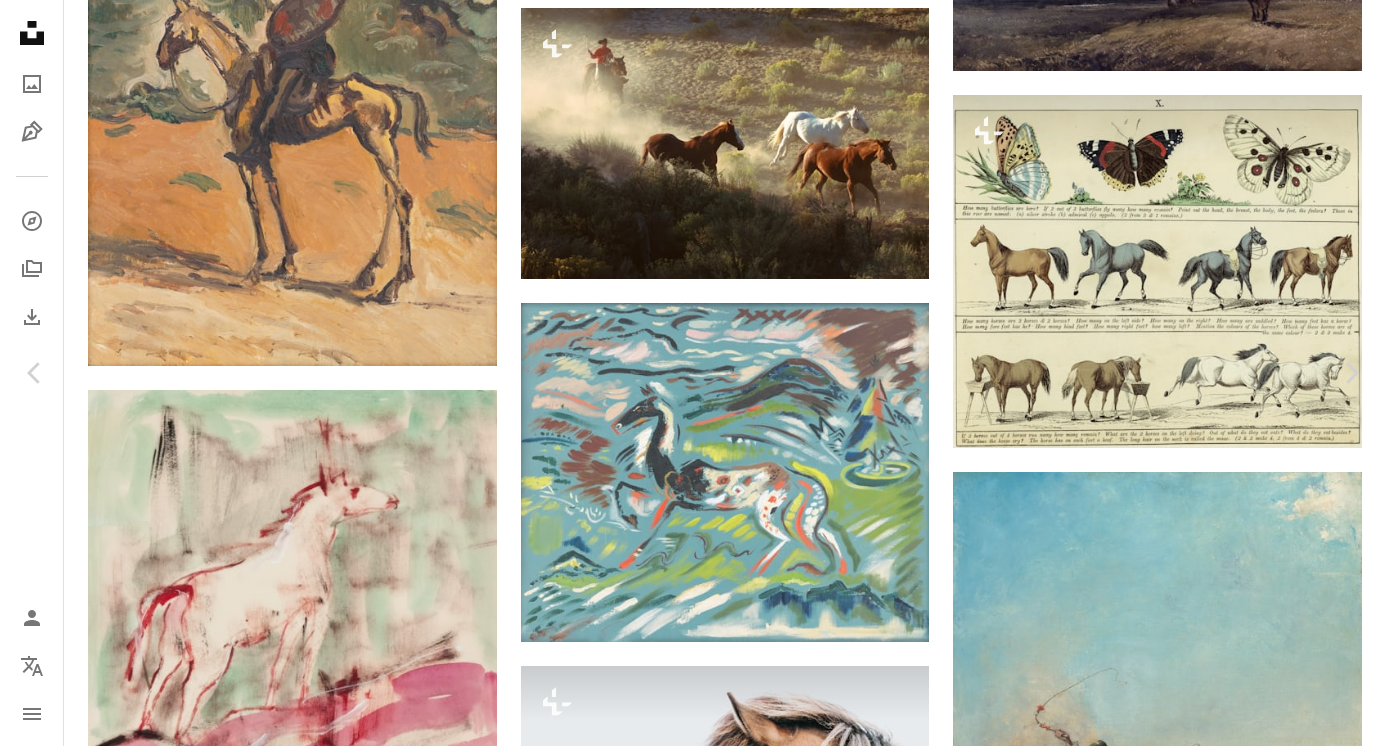click on "An X shape Chevron left Chevron right Europeana europeana A heart A plus sign Download free Chevron down Zoom in Views 6,556 Downloads 91 A forward-right arrow Share Info icon Info More Actions Title: Hobune Creator: [PERSON] Date: 1952 Providing institution: Tartu Art Museum Aggregator: Estonian e-Repository and Conservation of Collections Providing Country: Estonia CC0 Hobune by [PERSON] - 1952 - Tartu Art Museum, Estonia - CC0. Read more Calendar outlined Published on March 11, 2025 Safety Dual License: Public Domain & Unsplash License art animal painting horse artwork oil painting piece of art 20th century art woman human female adult mammal head colt horse HD Wallpapers Browse premium related images on iStock | Save 20% with code UNSPLASH20 View more on iStock ↗ Related images A heart A plus sign Europeana Arrow pointing down Plus sign for Unsplash+ A heart A plus sign Getty Images For Unsplash+ A lock Download A heart A plus sign Europeana Arrow pointing down A heart For" at bounding box center [693, 36988] 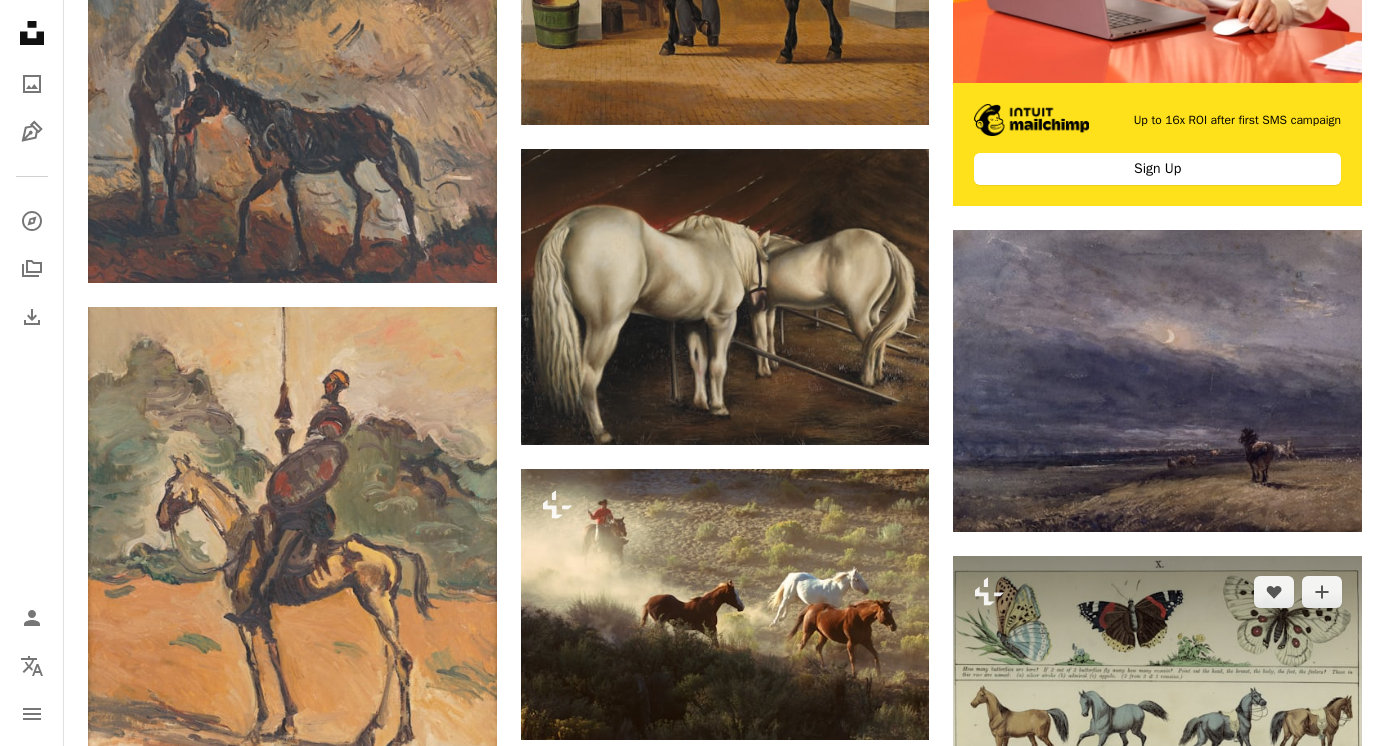 scroll, scrollTop: 0, scrollLeft: 0, axis: both 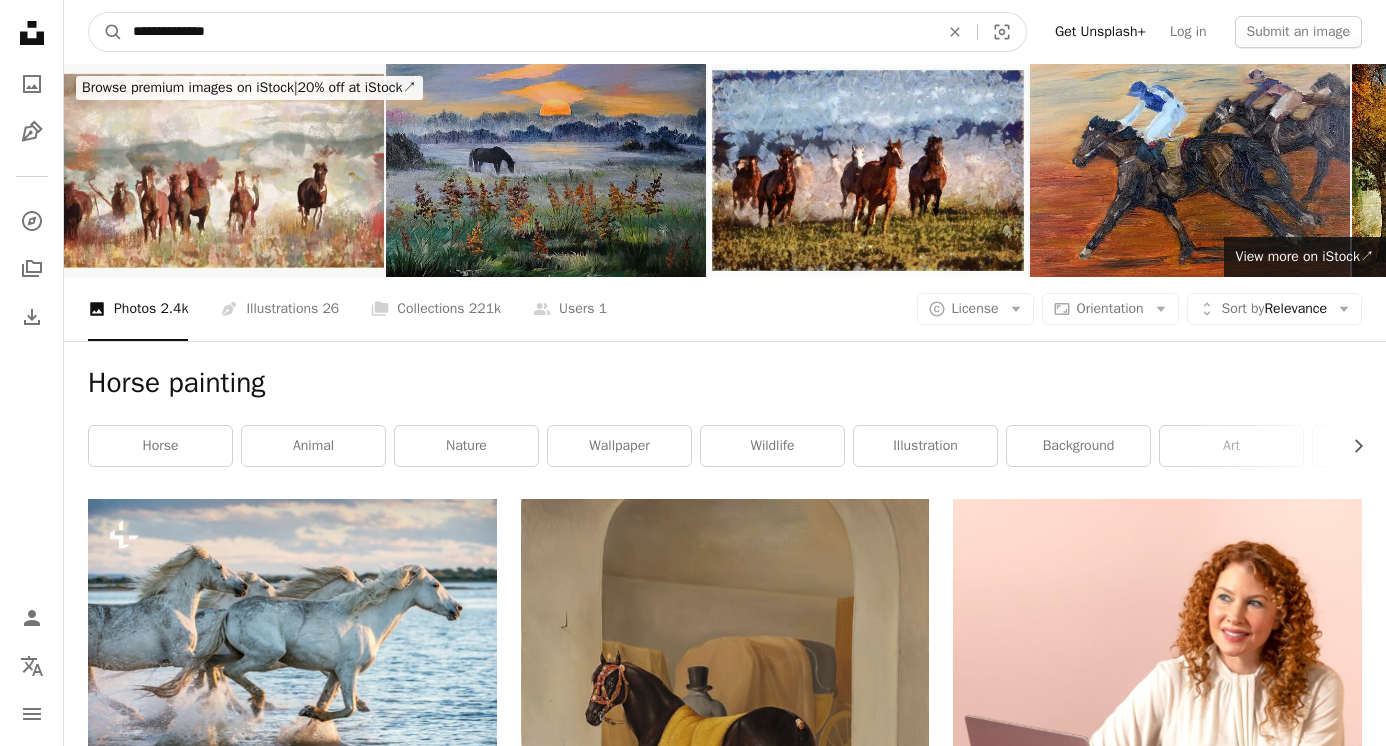 click on "**********" at bounding box center [528, 32] 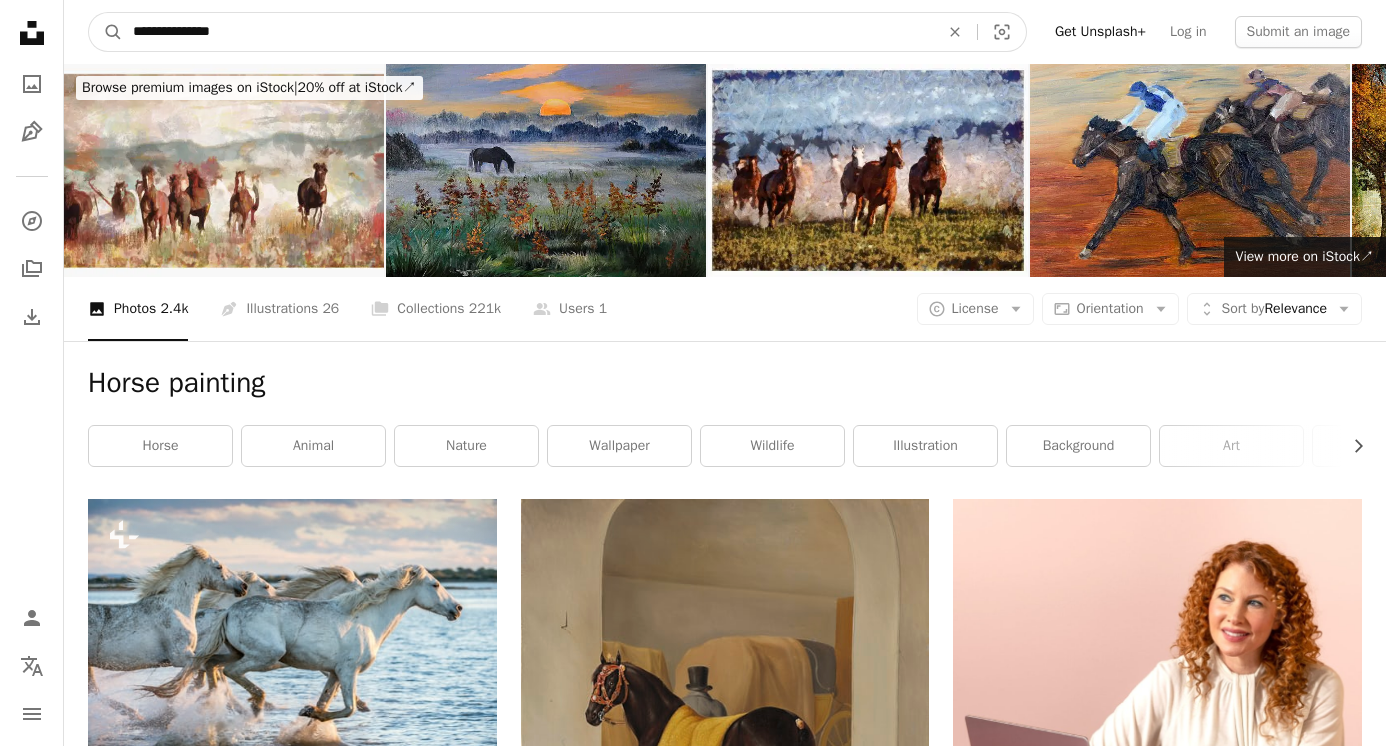type on "**********" 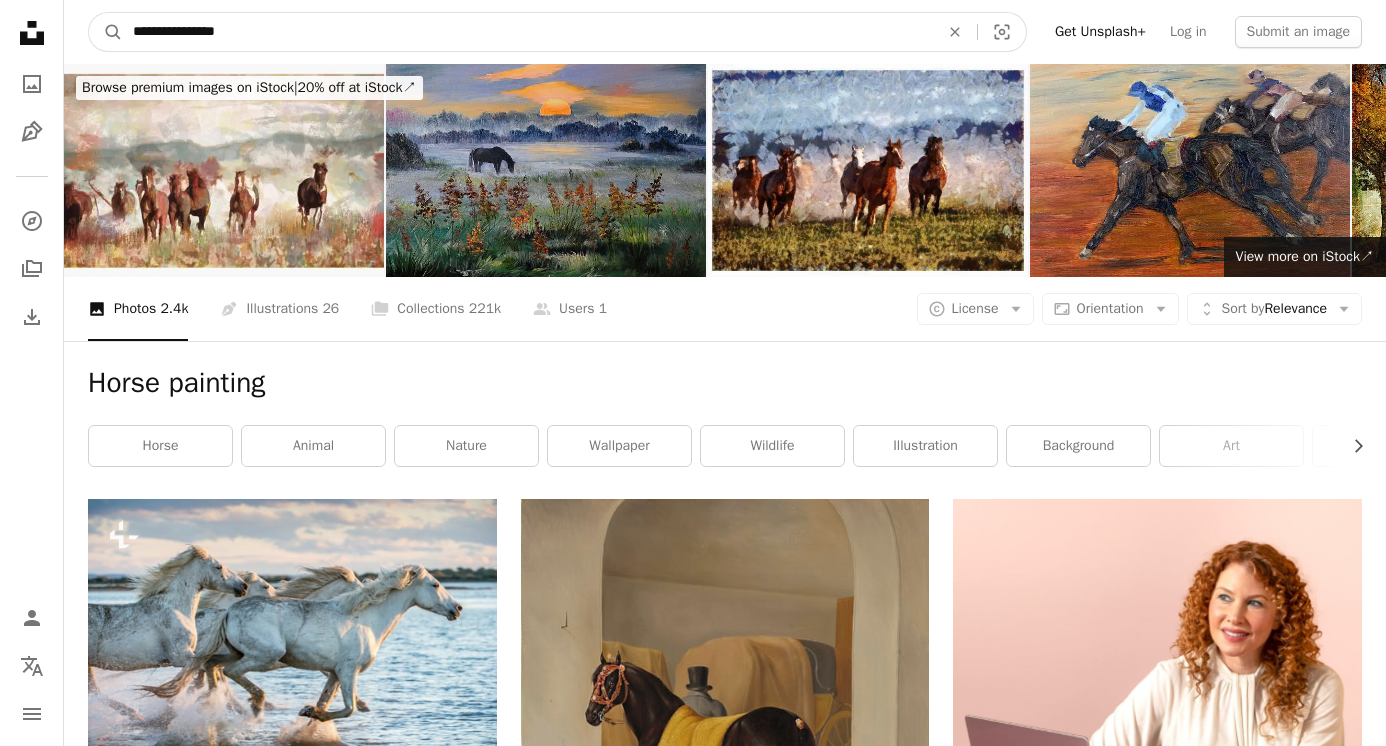 click on "A magnifying glass" at bounding box center (106, 32) 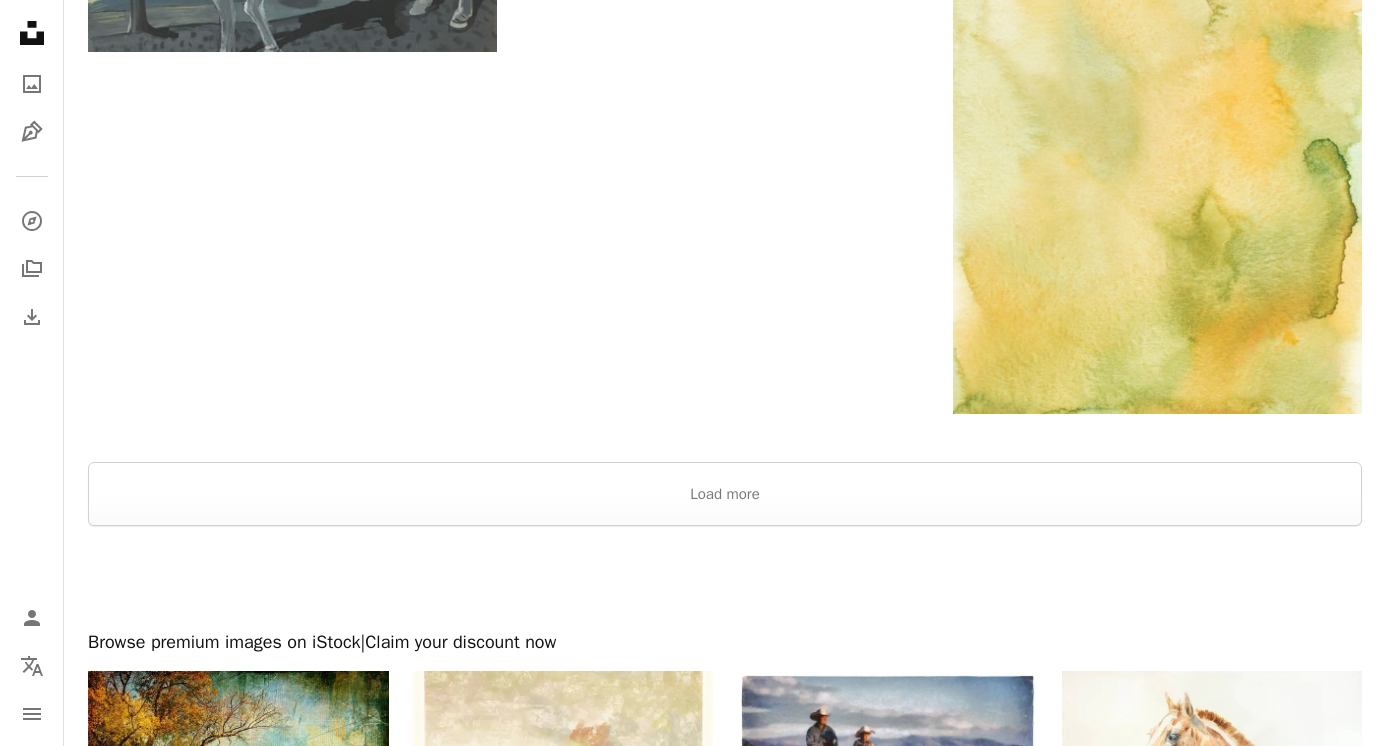 scroll, scrollTop: 3381, scrollLeft: 0, axis: vertical 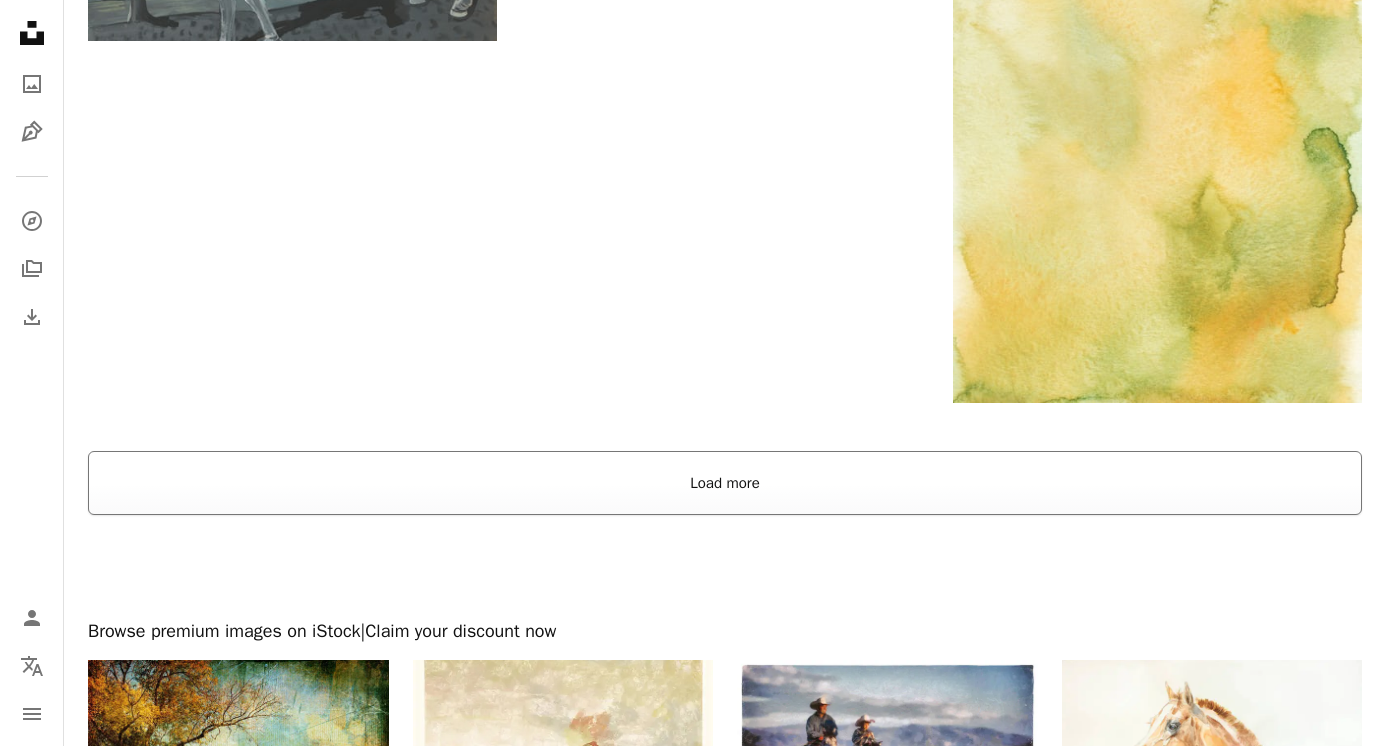click on "Load more" at bounding box center (725, 483) 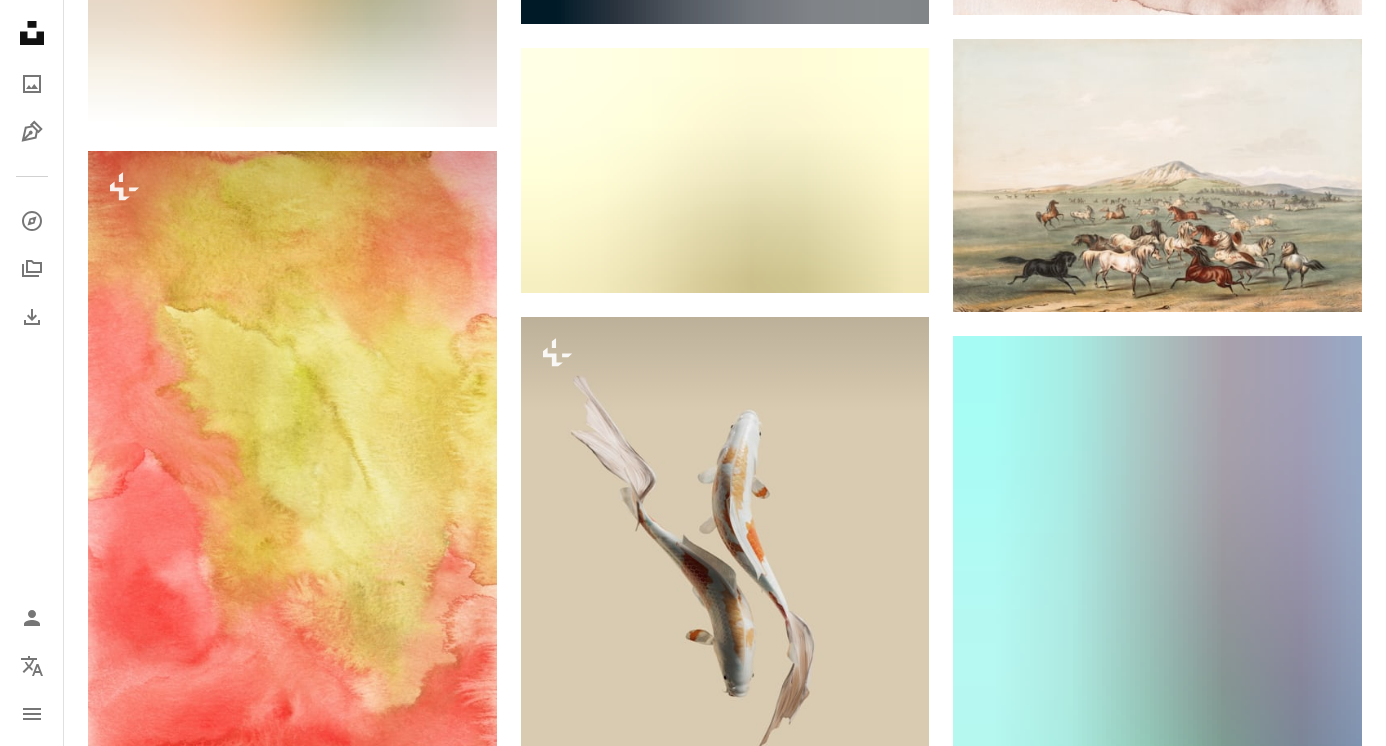 scroll, scrollTop: 15602, scrollLeft: 0, axis: vertical 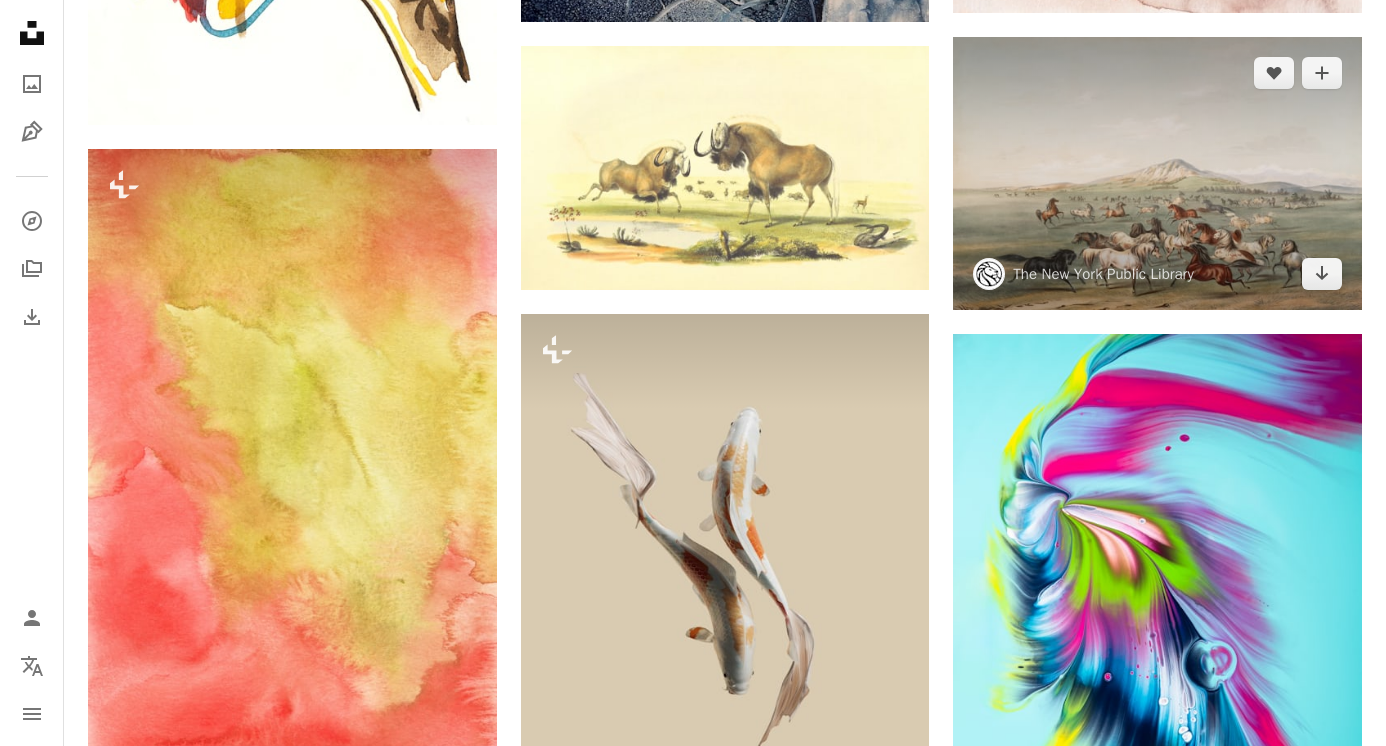 click at bounding box center (1157, 173) 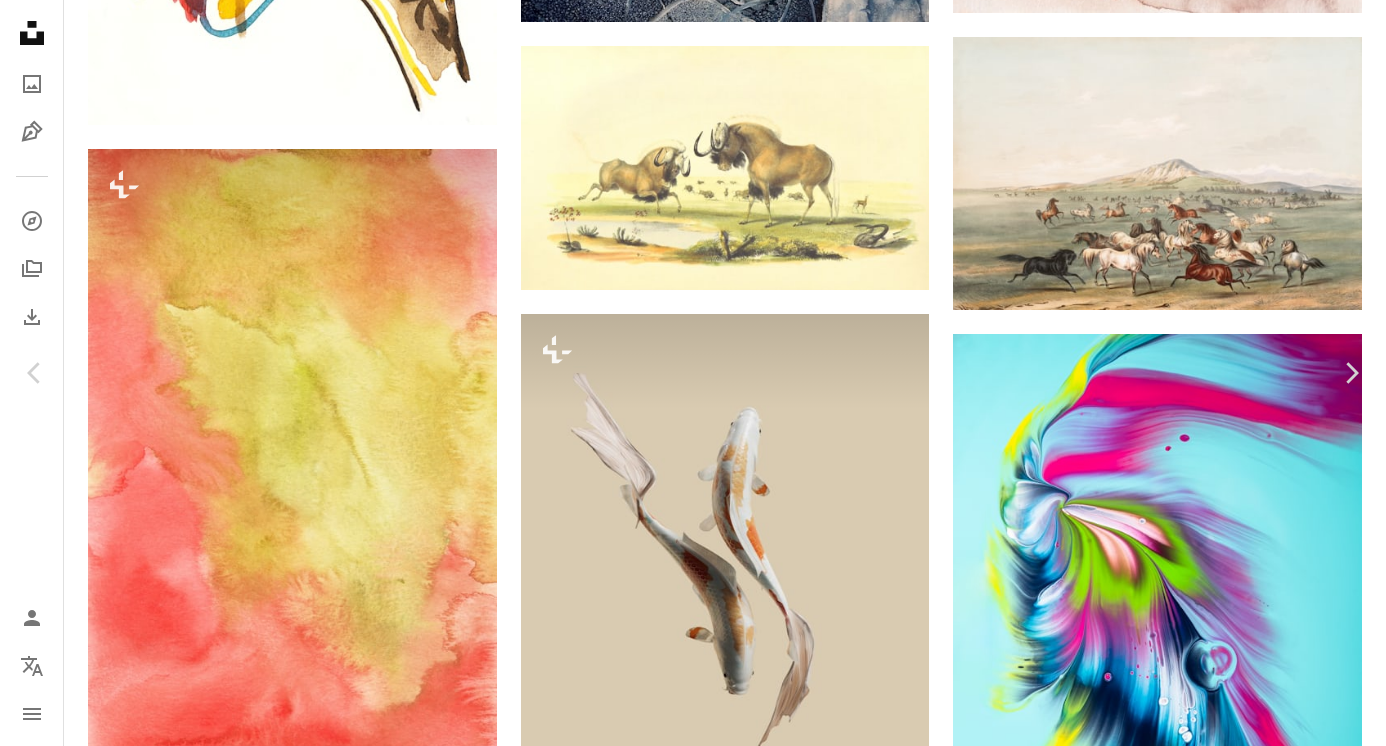 click on "Download free" at bounding box center (1187, 4531) 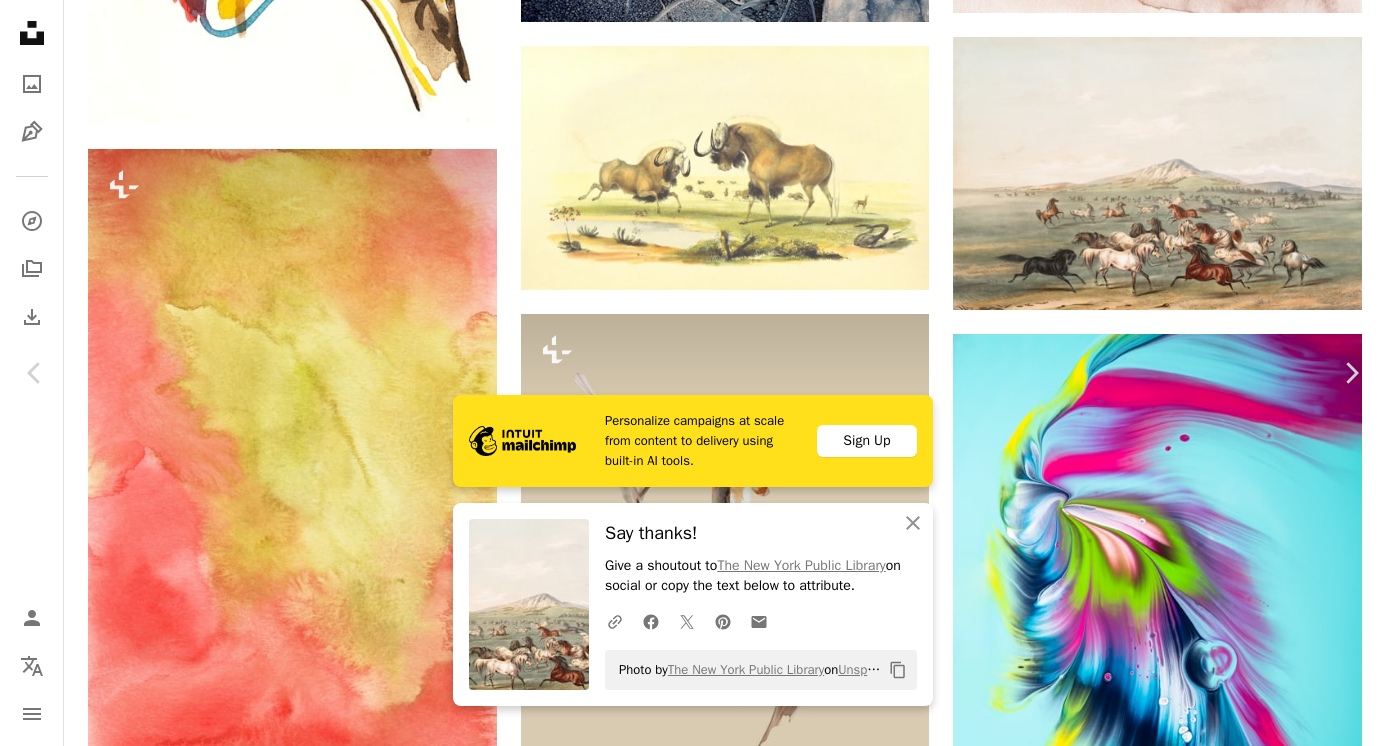 click on "Zoom in" at bounding box center (685, 4862) 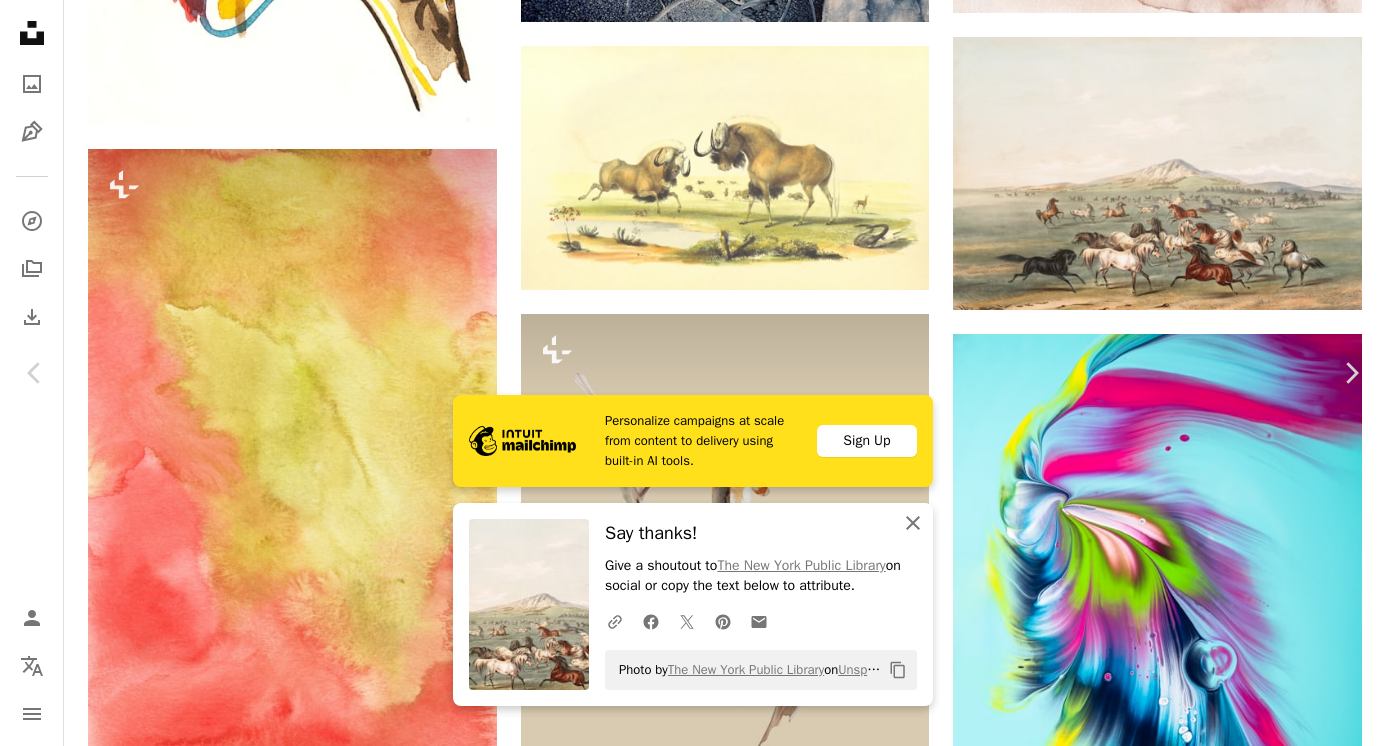 click 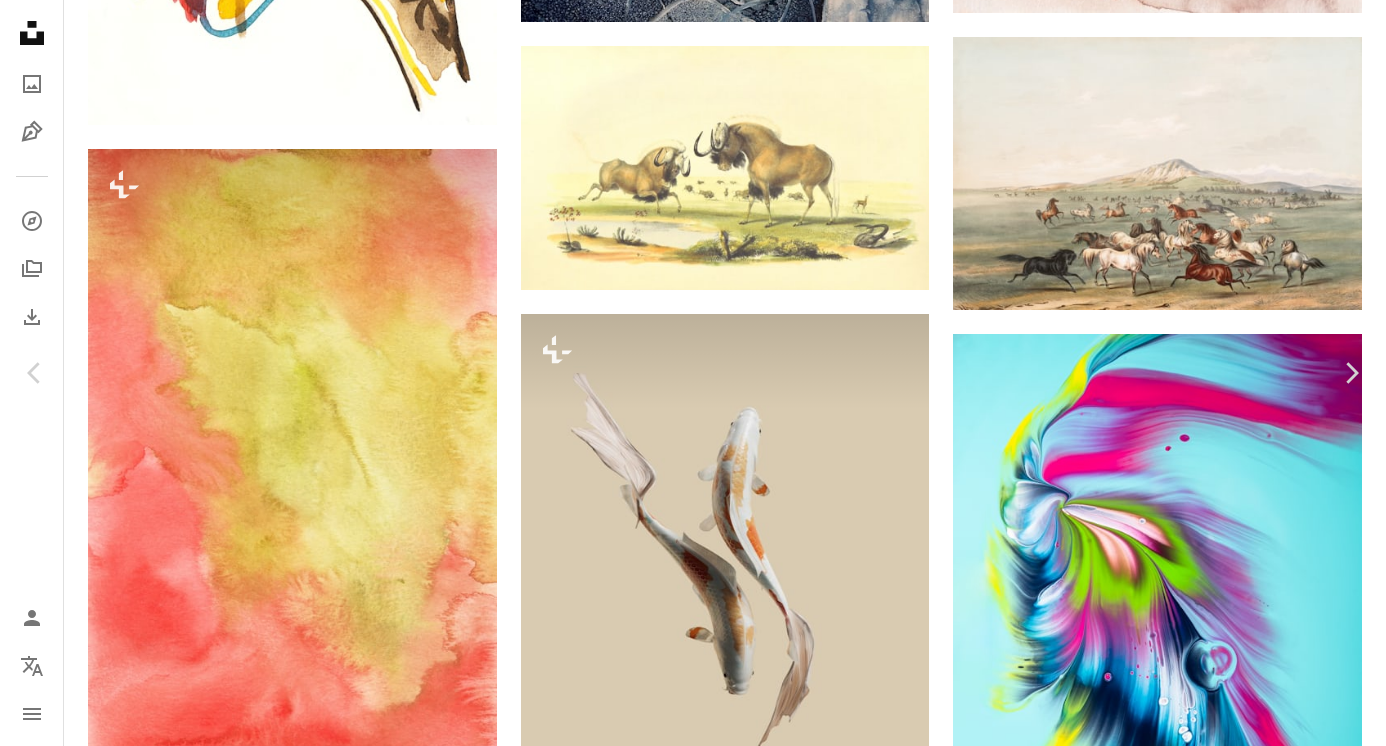 click on "An X shape Chevron left Chevron right The New York Public Library nypl A heart A plus sign Download free Chevron down Zoom in Views 69,642 Downloads 354 A forward-right arrow Share Info icon Info More Actions Rare Book Division, The New York Public Library. "Wild horses, at play." The New York Public Library Digital Collections. 1845. https://digitalcollections.nypl.org/items/510d47da-dbe7-a3d9-e040-e00a18064a99rses Read more Calendar outlined Published on  January 19, 2025 Safety Free to use under the  Unsplash License art animal illustration wildlife drawing artwork horses wild horses new york public library herd lithography lithograph painting horse mammal Public domain images Browse premium related images on iStock  |  Save 20% with code UNSPLASH20 View more on iStock  ↗ Related images A heart A plus sign The New York Public Library Arrow pointing down Plus sign for Unsplash+ A heart A plus sign Getty Images For  Unsplash+ A lock Download Plus sign for Unsplash+ A heart A plus sign Getty Images For" at bounding box center [693, 4857] 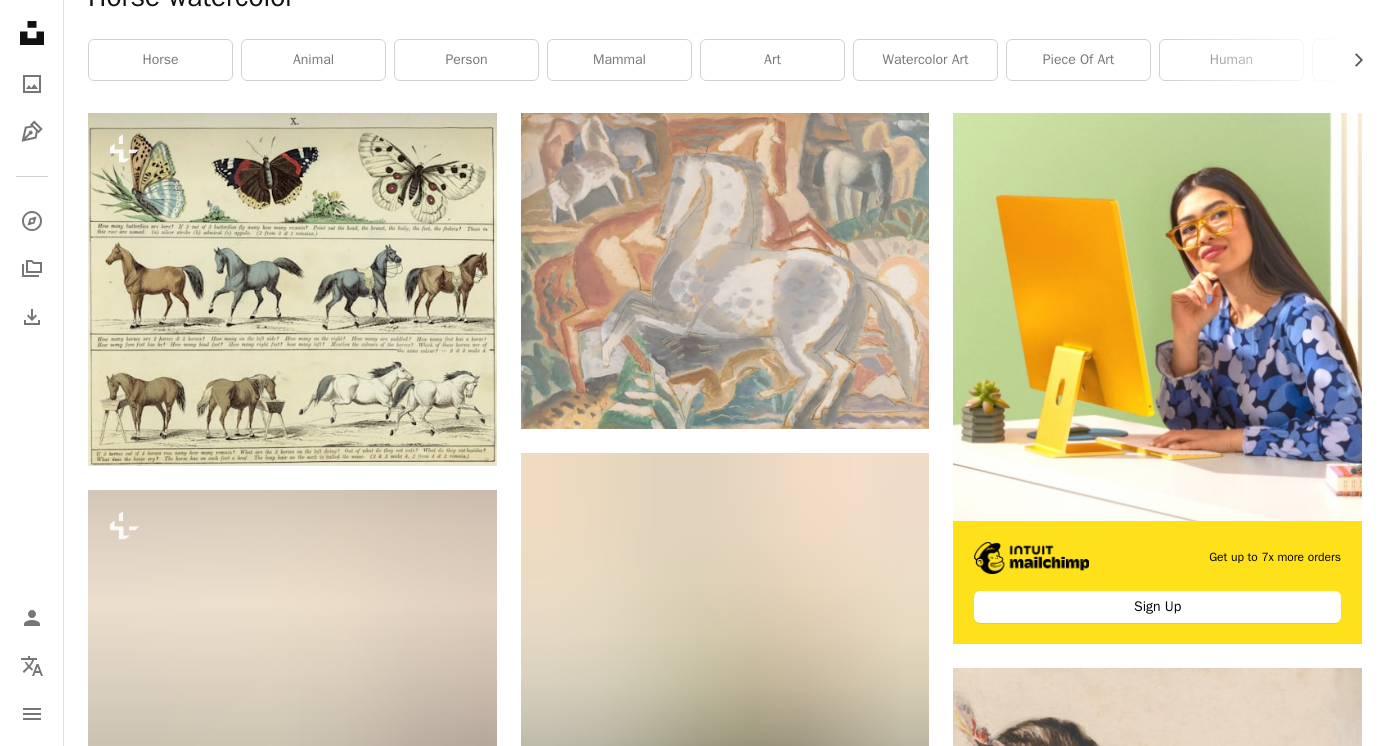 scroll, scrollTop: 0, scrollLeft: 0, axis: both 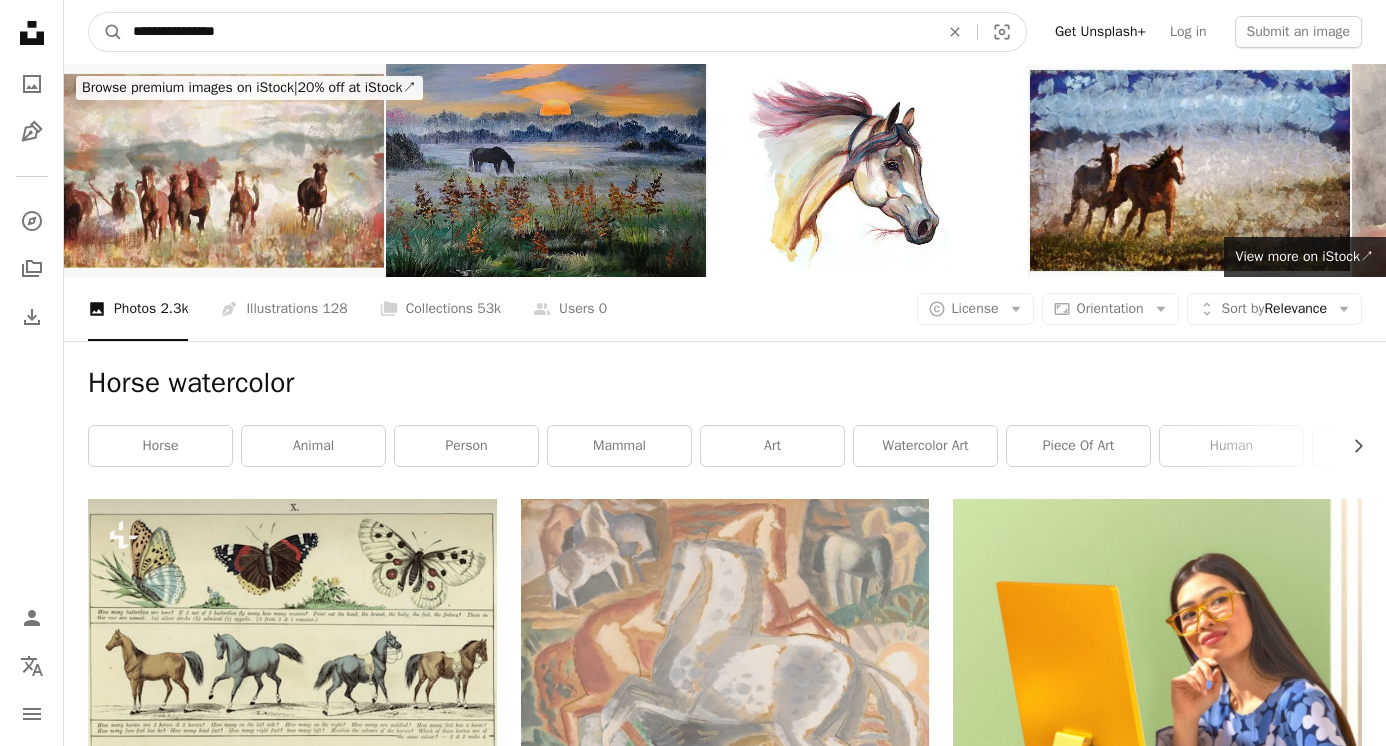 click on "**********" at bounding box center [528, 32] 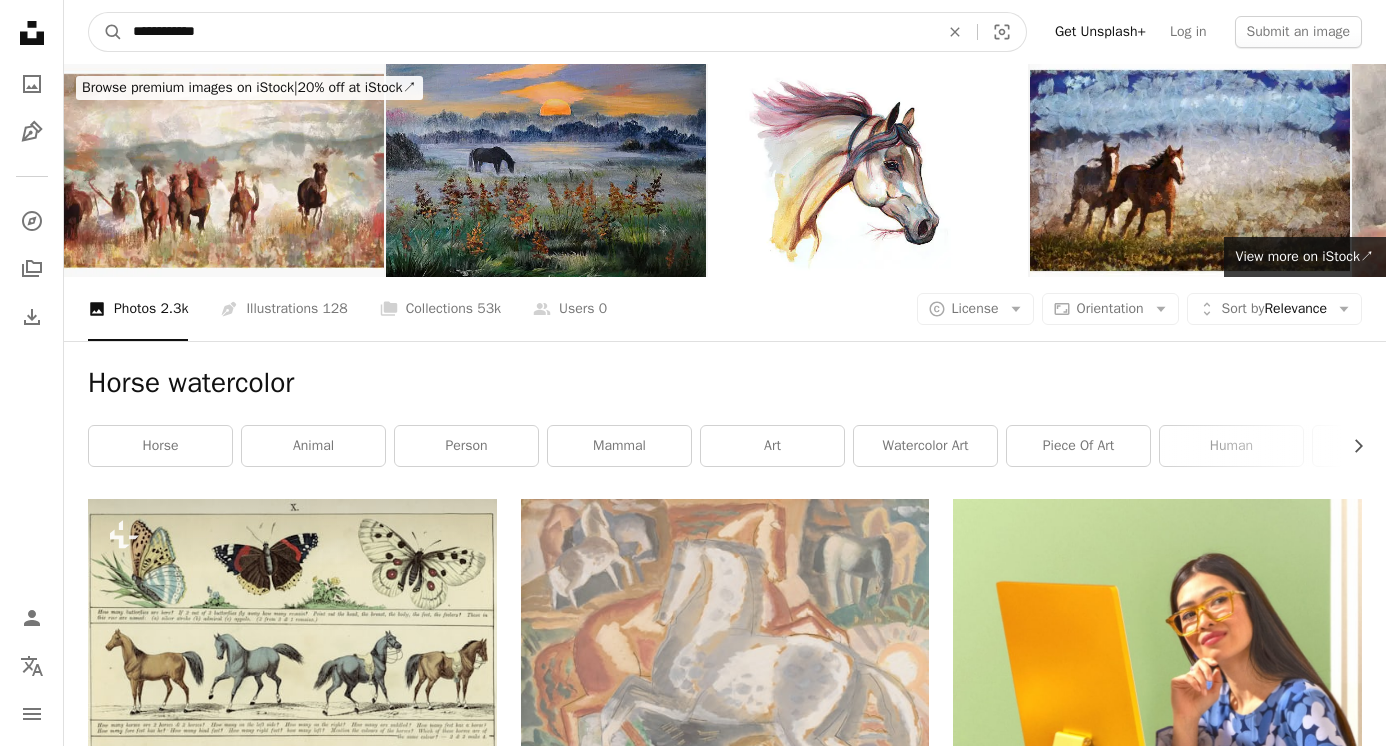 type on "**********" 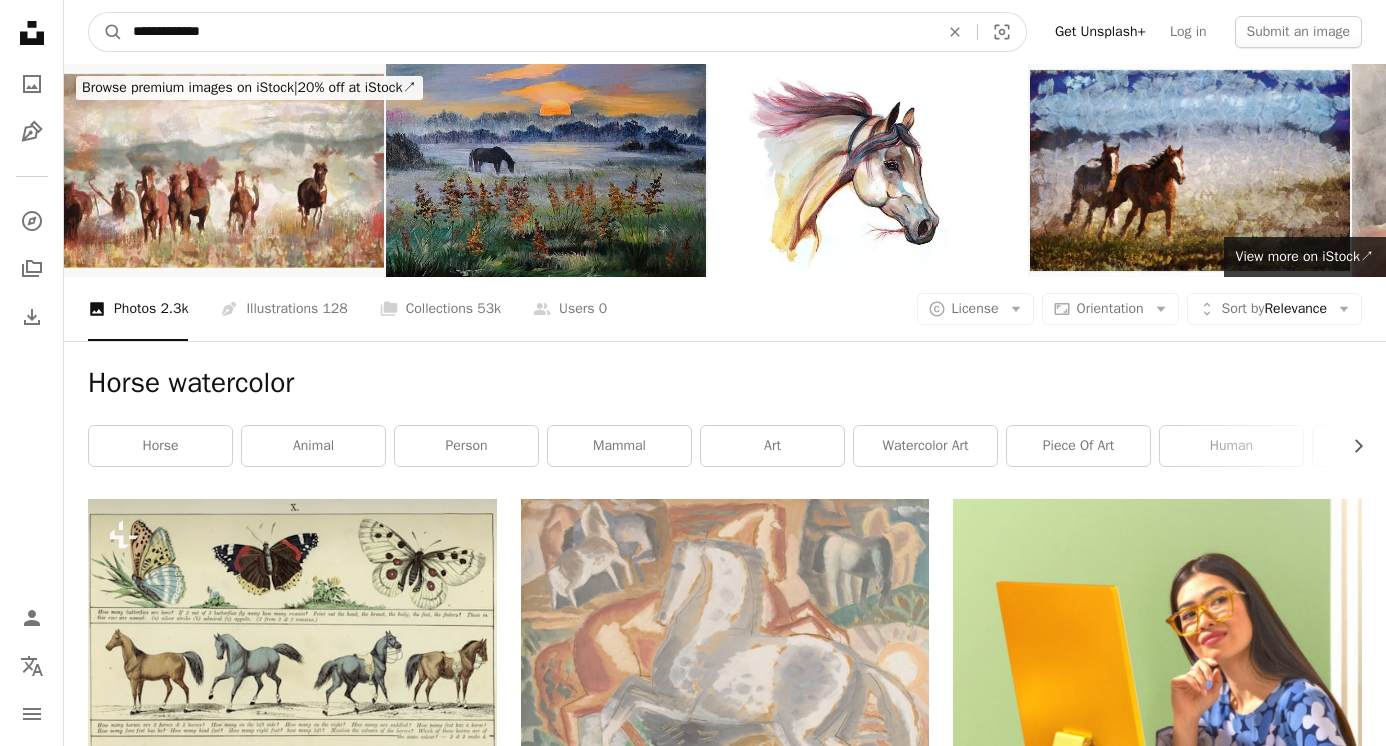 click on "A magnifying glass" at bounding box center [106, 32] 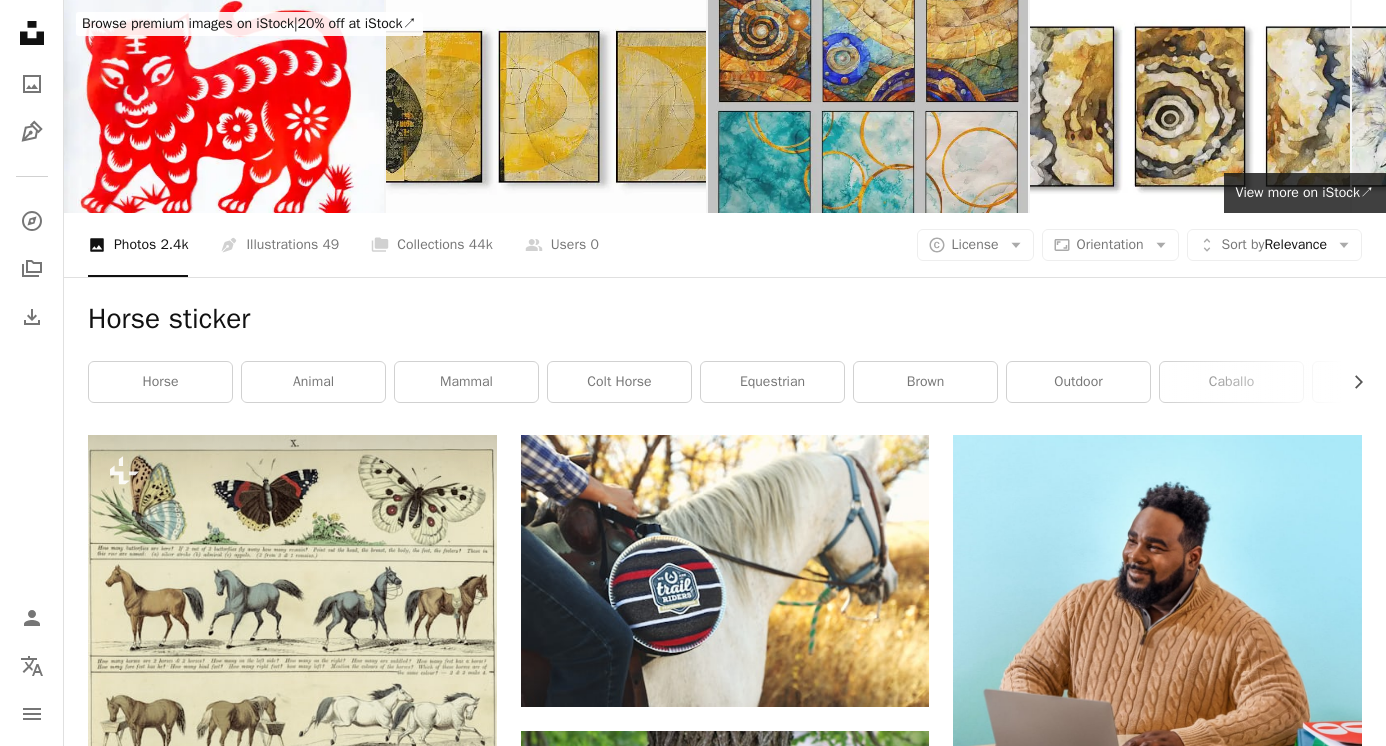 scroll, scrollTop: 0, scrollLeft: 0, axis: both 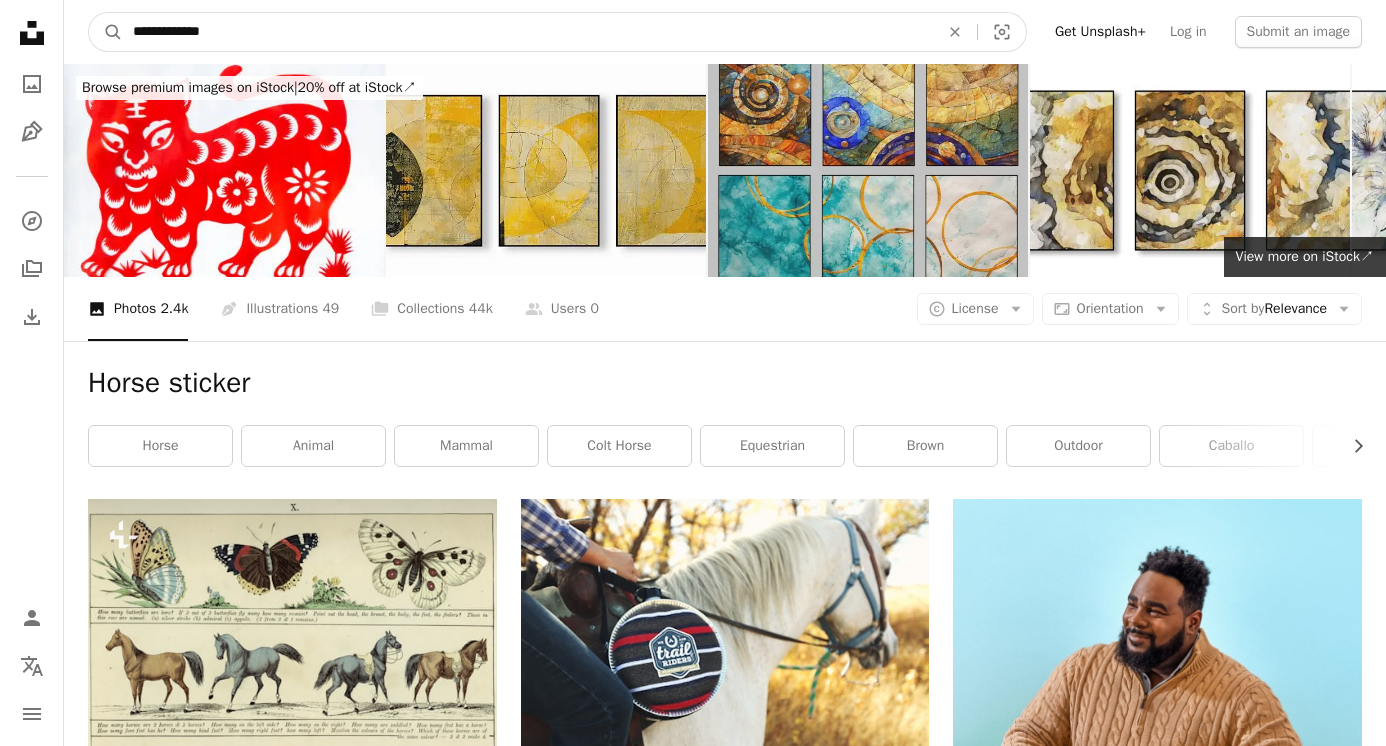 click on "**********" at bounding box center [528, 32] 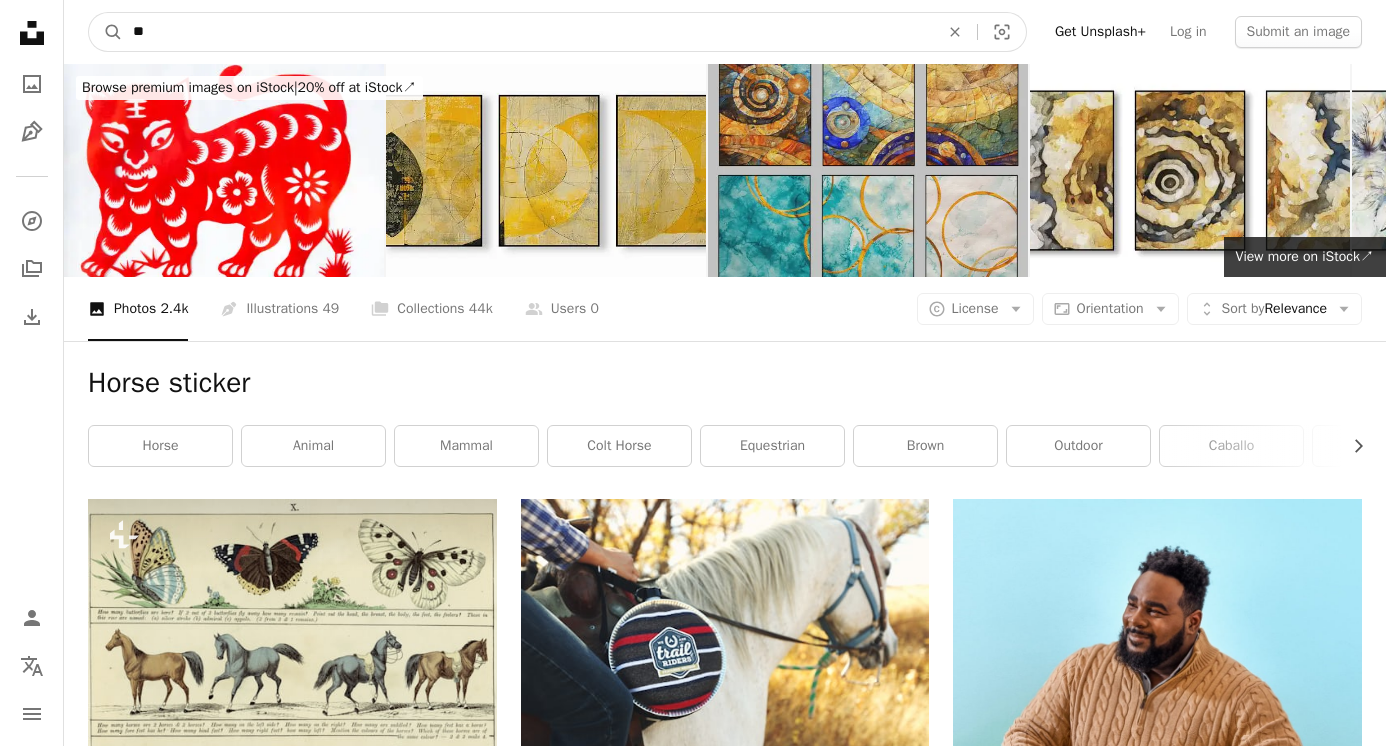 type on "*" 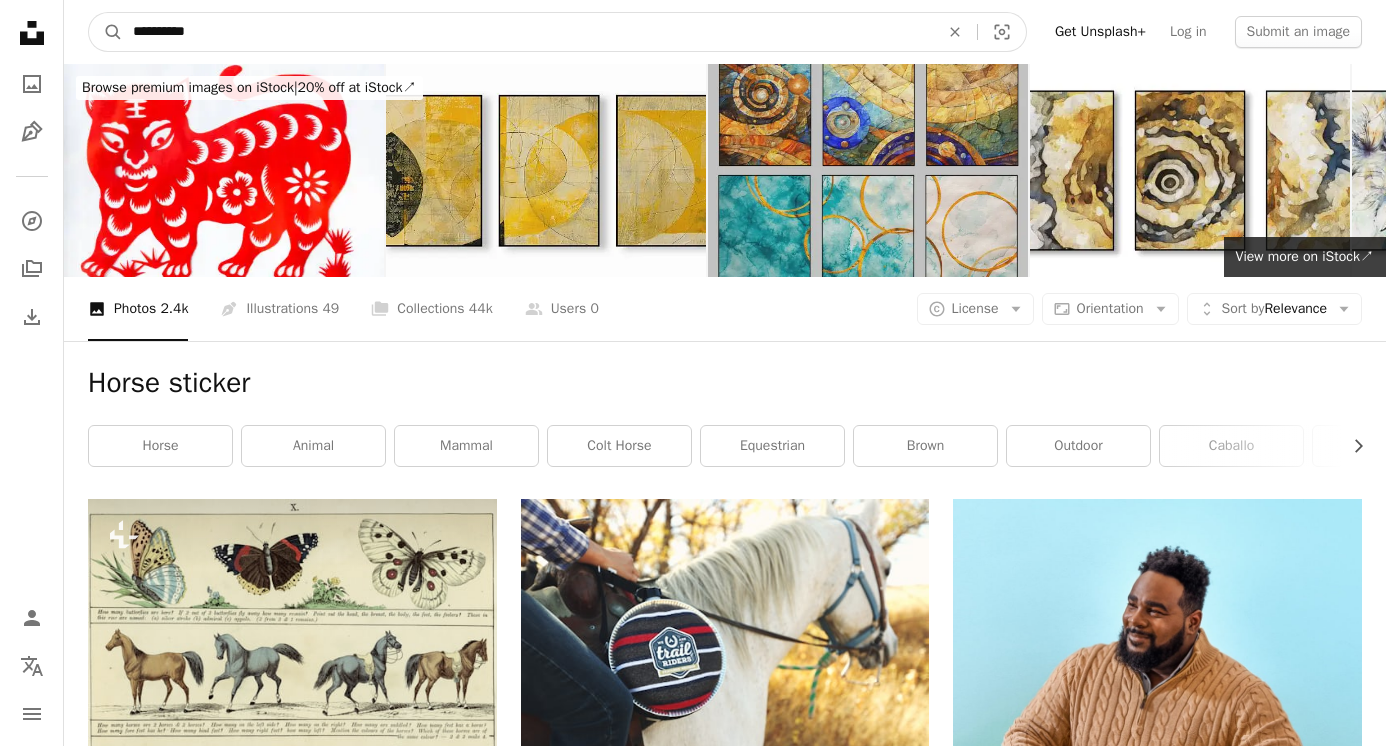 type on "**********" 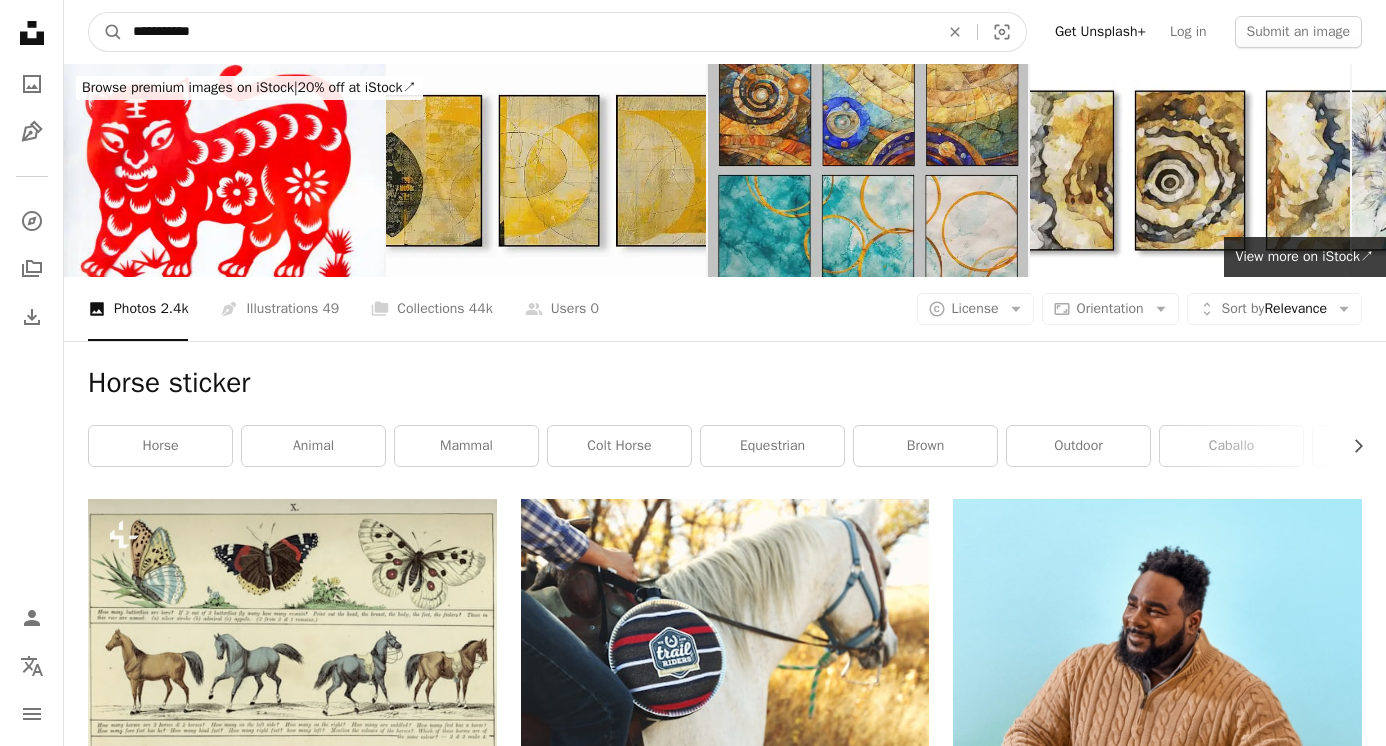 click on "A magnifying glass" at bounding box center (106, 32) 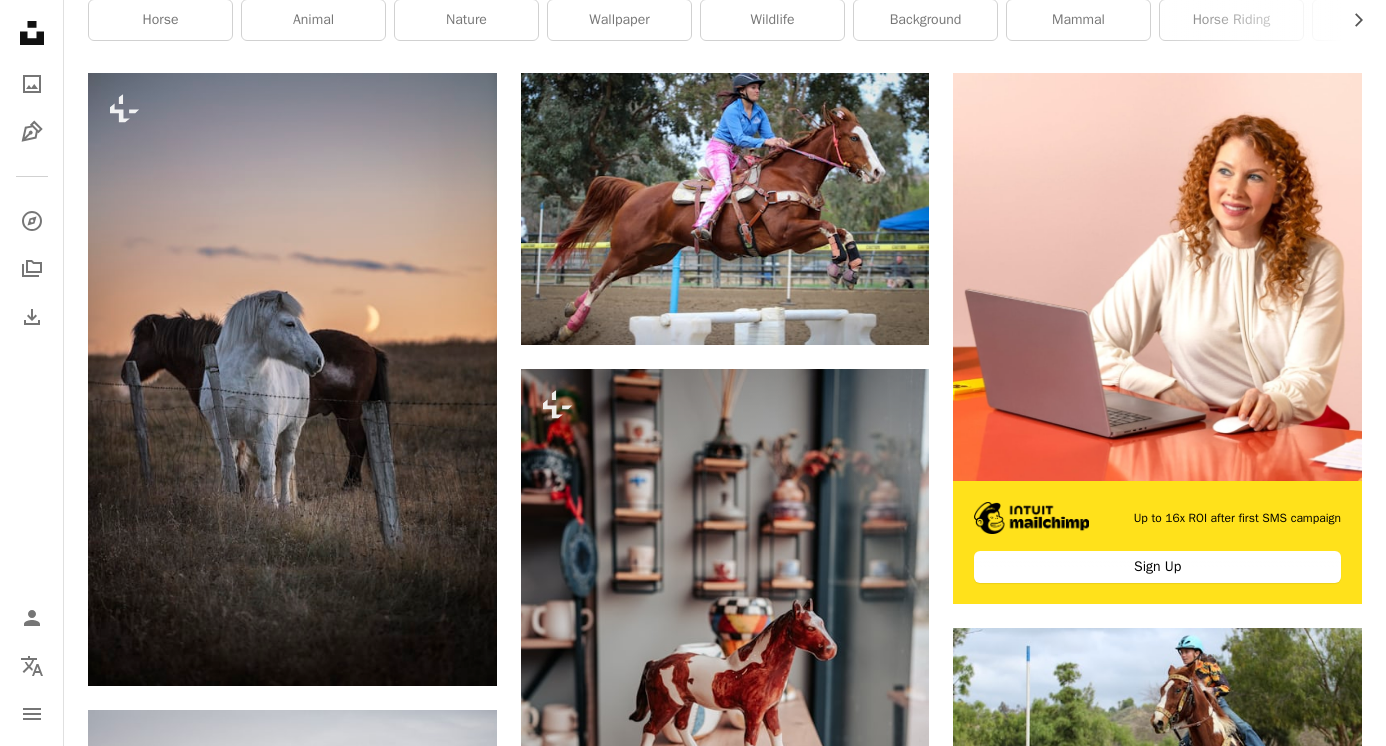 scroll, scrollTop: 0, scrollLeft: 0, axis: both 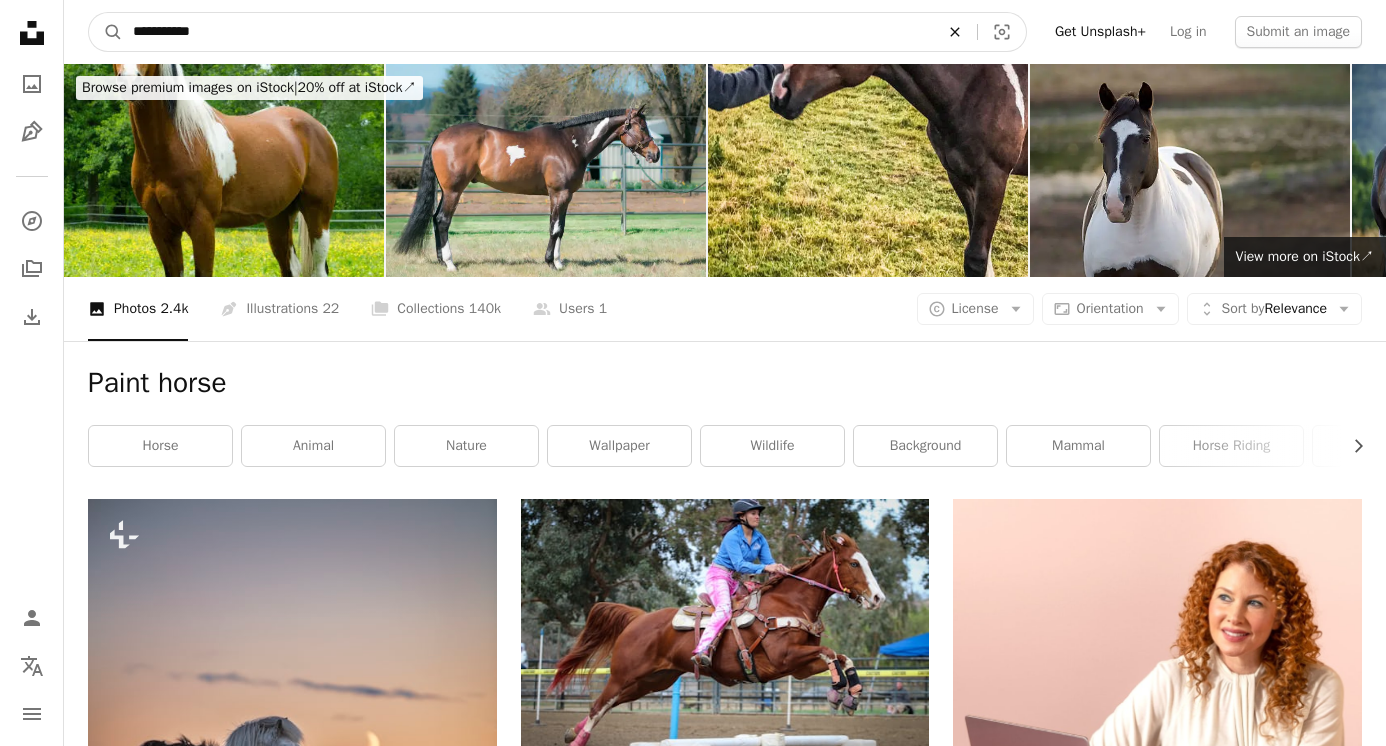 click on "An X shape" 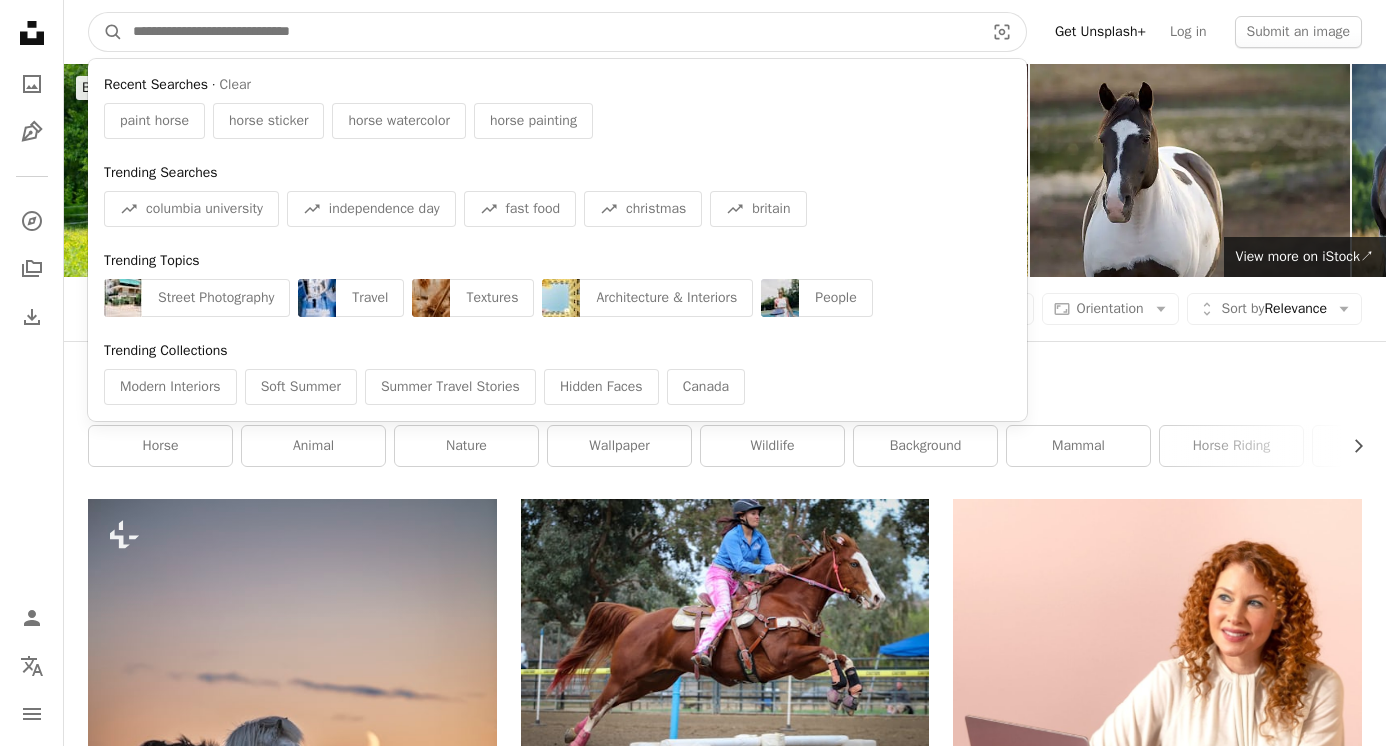 type on "*" 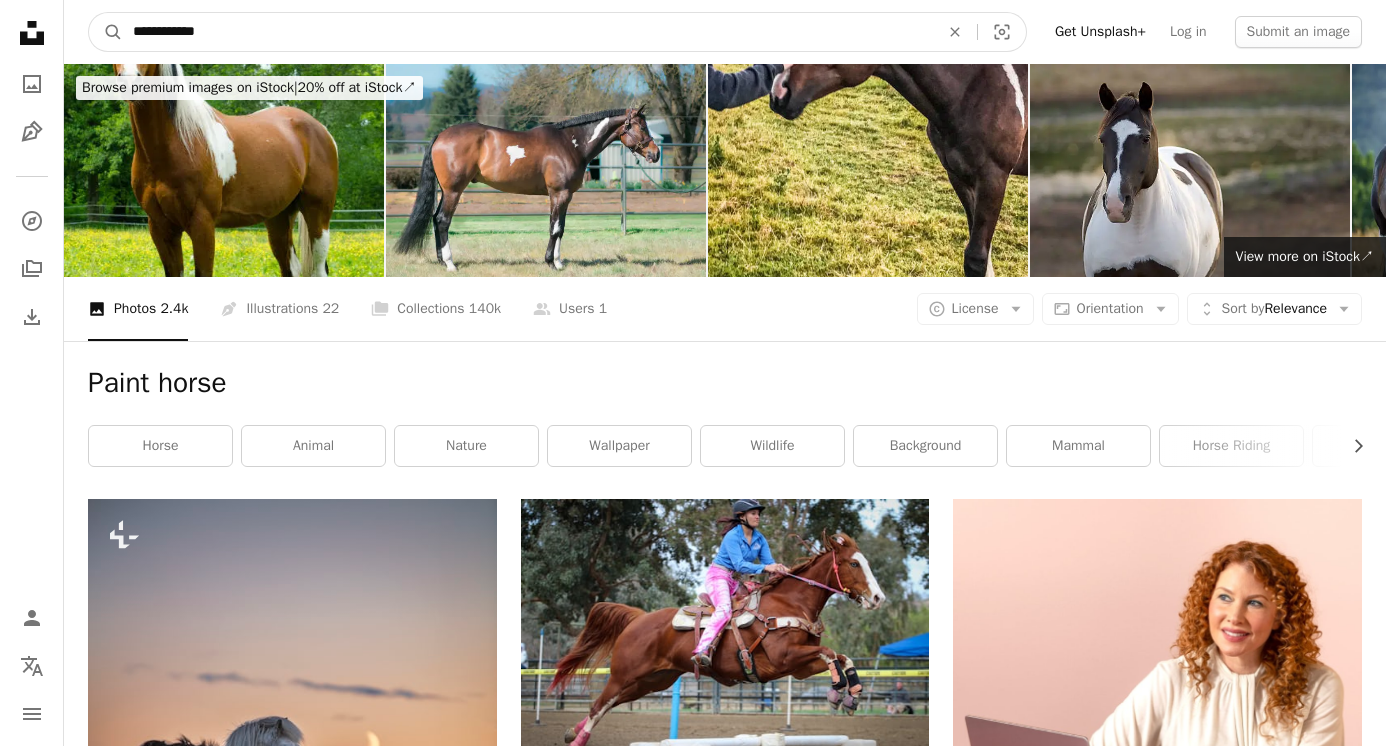 type on "**********" 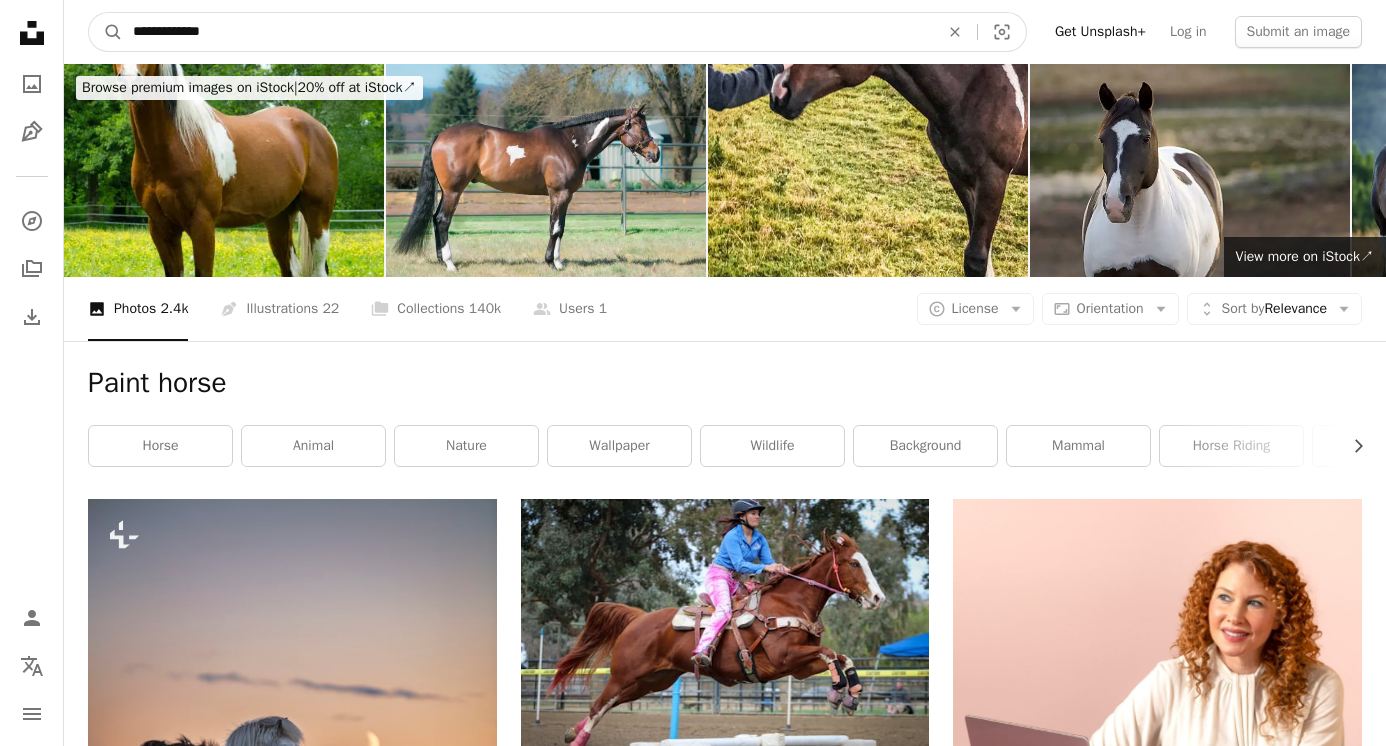 click on "A magnifying glass" at bounding box center (106, 32) 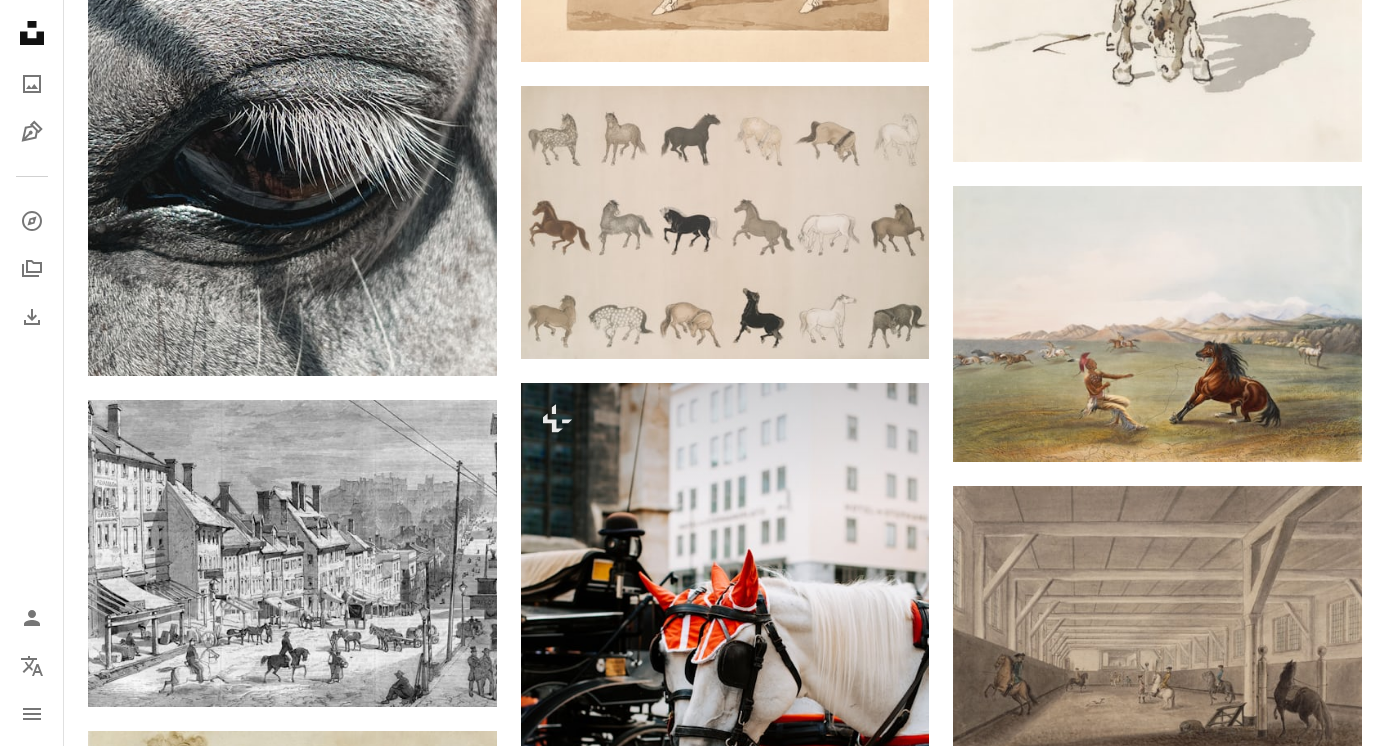 scroll, scrollTop: 1645, scrollLeft: 0, axis: vertical 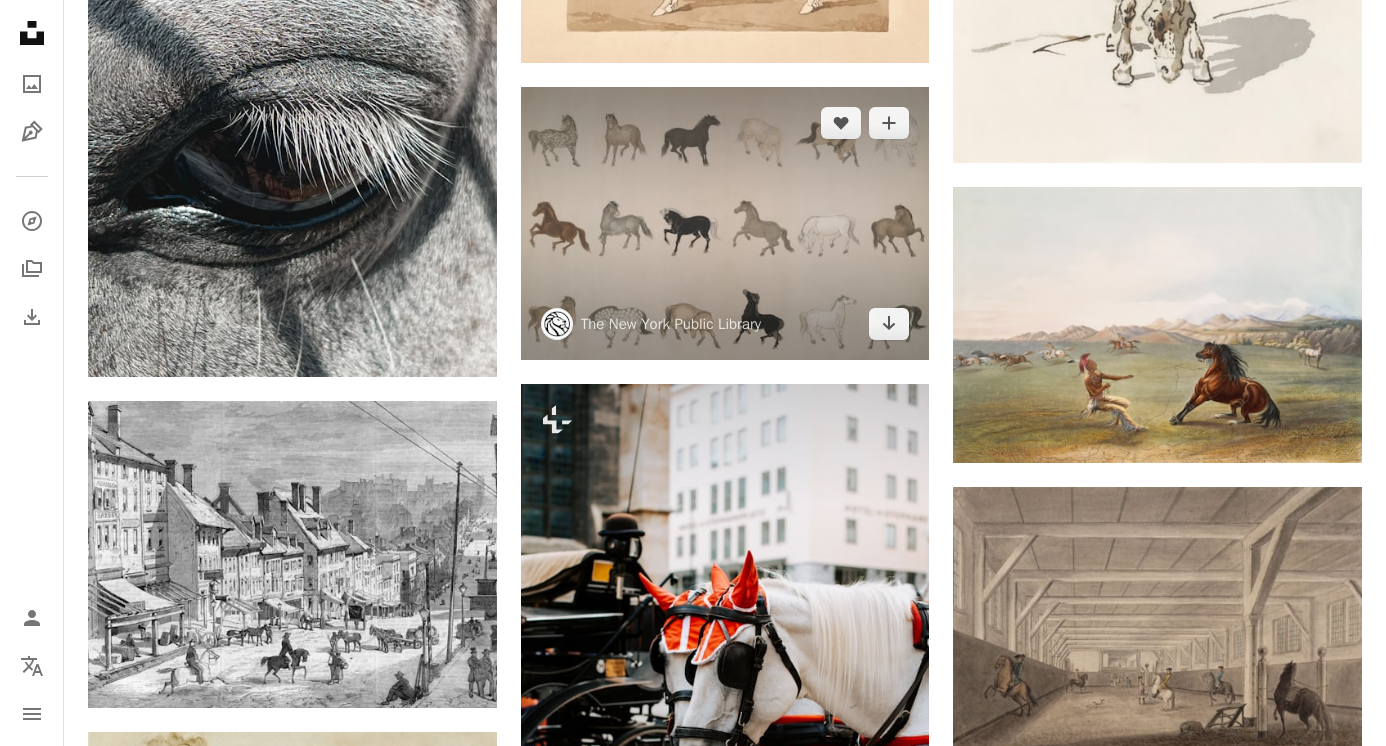 click at bounding box center [725, 223] 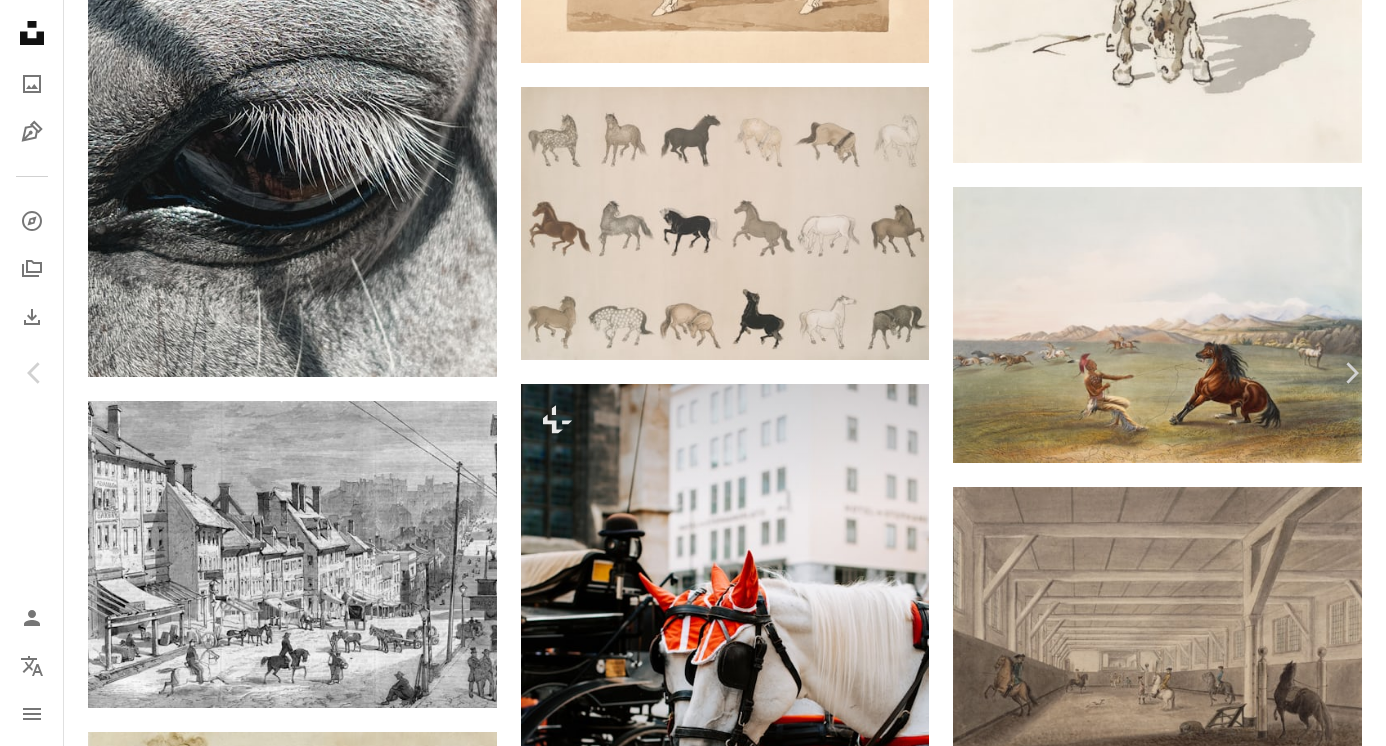 scroll, scrollTop: 351, scrollLeft: 0, axis: vertical 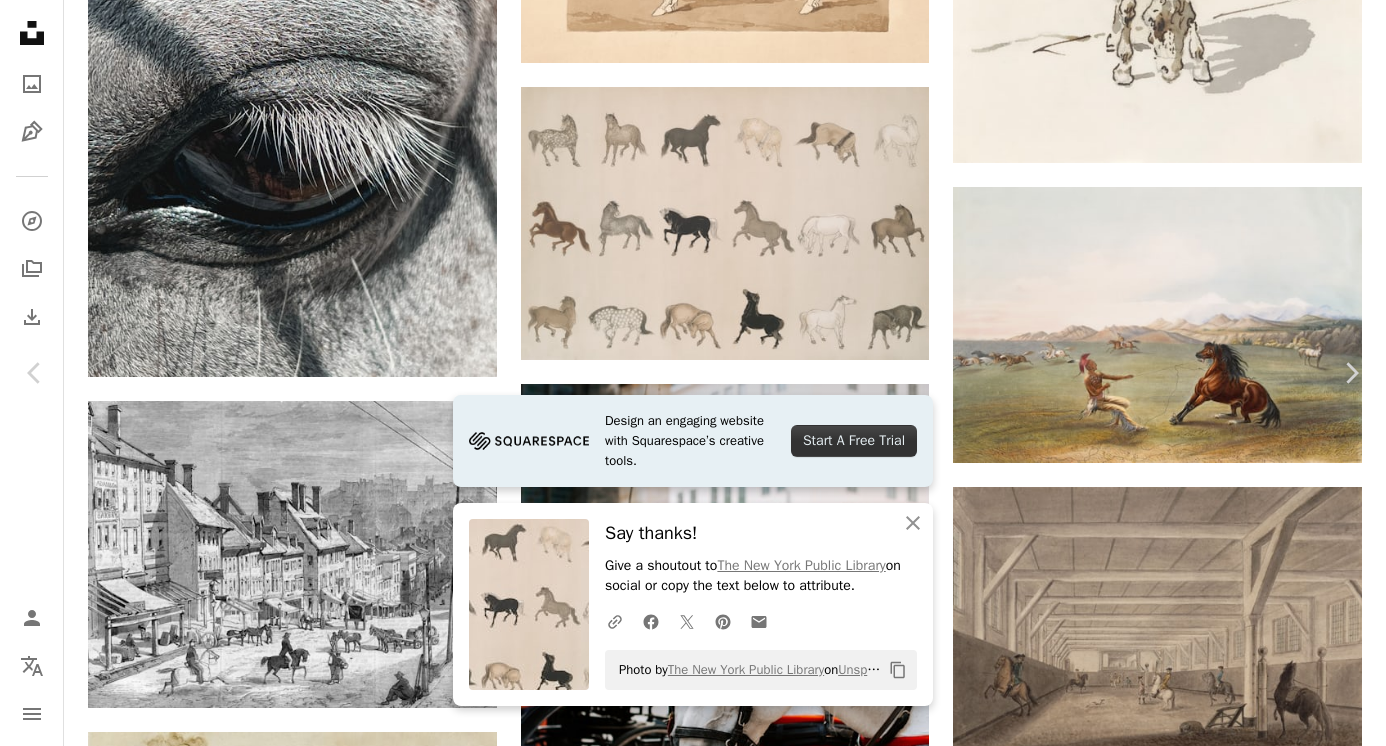 click on "An X shape Chevron left Chevron right Personalize campaigns at scale from content to delivery using built-in AI tools. Sign Up An X shape Close Say thanks! Give a shoutout to The [CITY] Public Library on social or copy the text below to attribute. A URL sharing icon (chains) Facebook icon X (formerly Twitter) icon Pinterest icon An envelope Photo by The [CITY] Public Library on Unsplash
Copy content The [CITY] Public Library nypl A heart A plus sign Download free Chevron down Zoom in Views 1,210,698 Downloads 16,846 Featured in Photos , Archival , Animals A forward-right arrow Share Info icon Info More Actions General Research Division, The [CITY] Public Library. "An illustration of horses" The [CITY] Public Library Digital Collections. 1908. https://digitalcollections.nypl.org/items/510d47d9-83b0-a3d9-e040-e00a18064a99 Calendar outlined Published on September 9, 2024 Safety Free to use under the Unsplash License animal animals illustration wildlife drawing horses japanese art mammals art" at bounding box center (693, 3337) 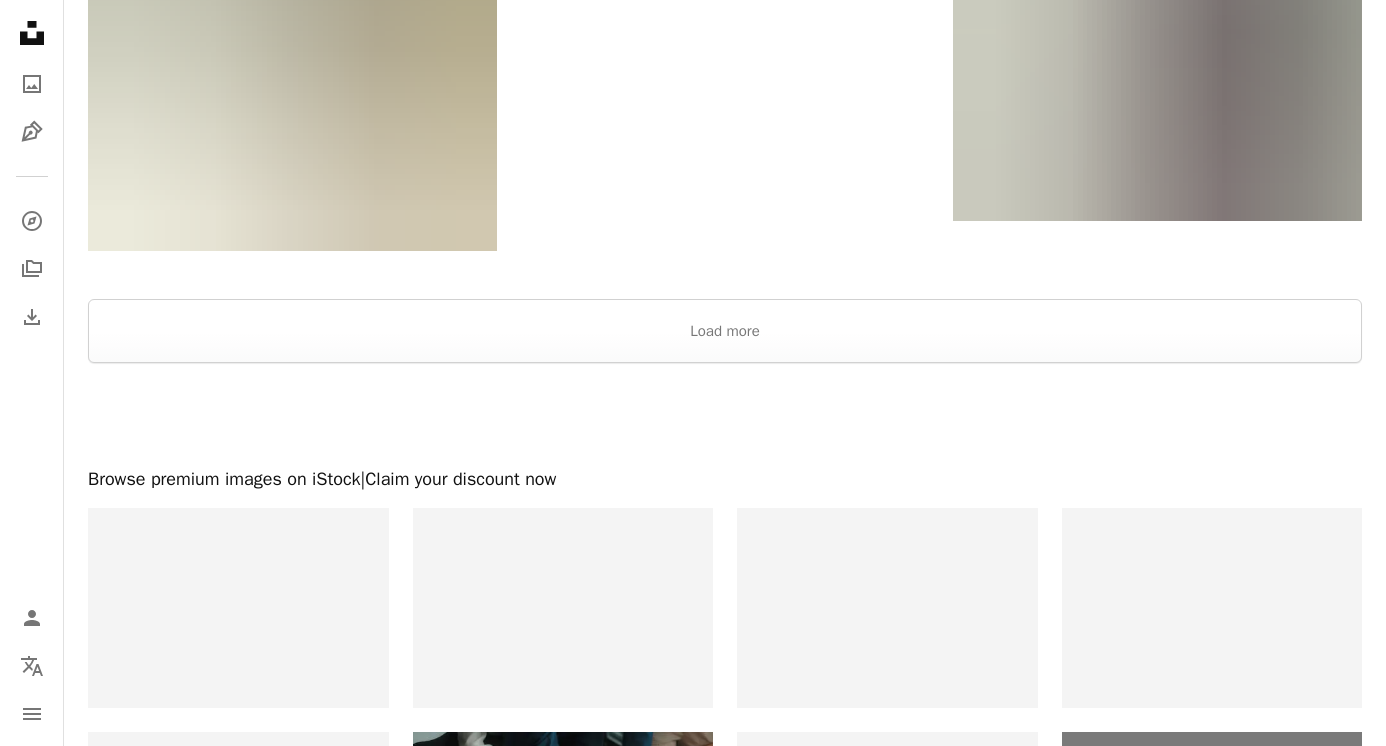 scroll, scrollTop: 3444, scrollLeft: 0, axis: vertical 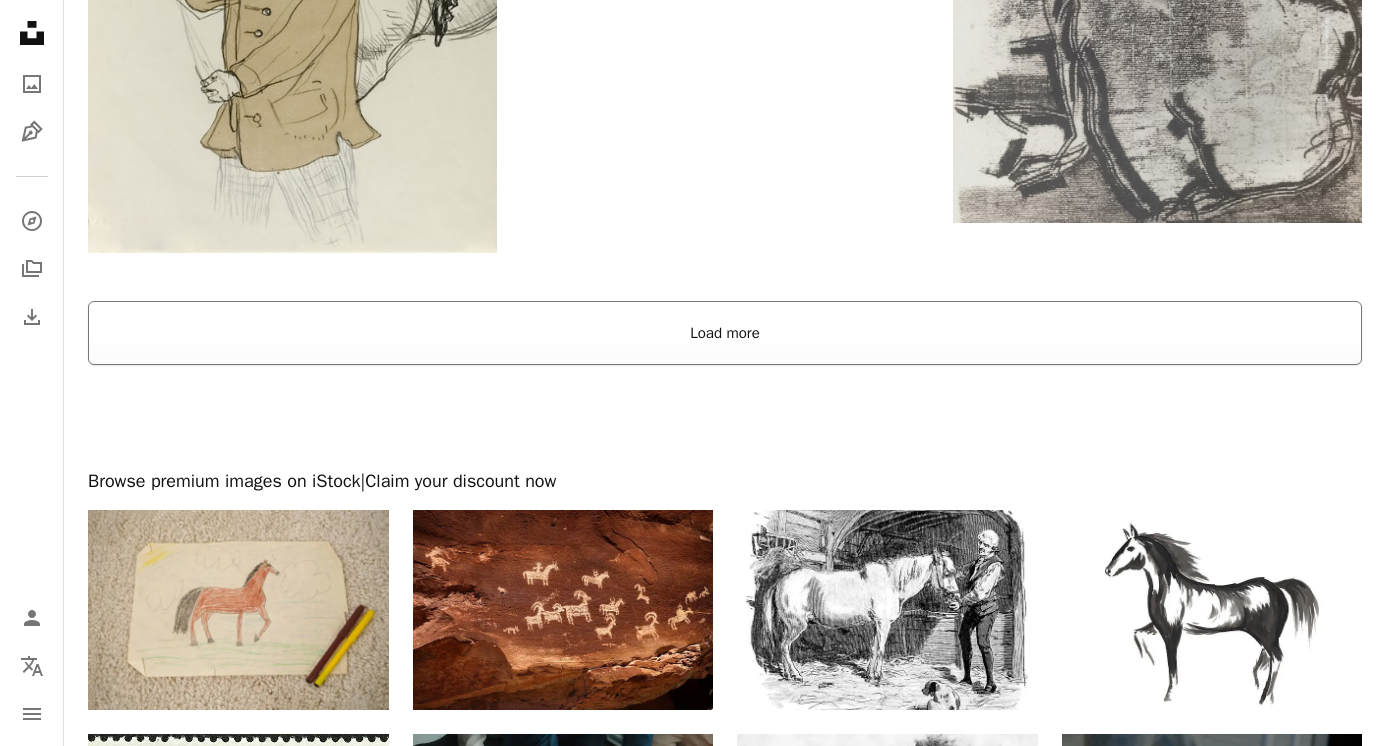 click on "Load more" at bounding box center (725, 333) 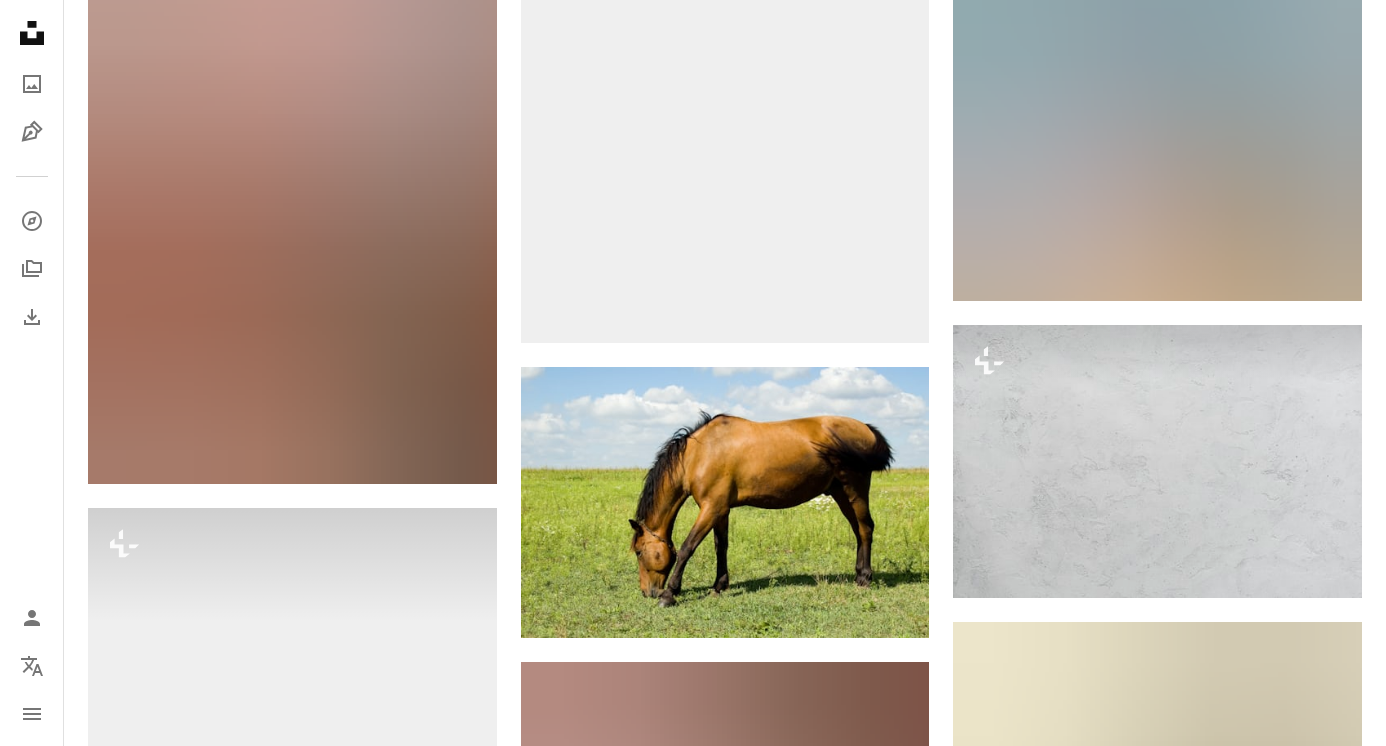 scroll, scrollTop: 25562, scrollLeft: 0, axis: vertical 